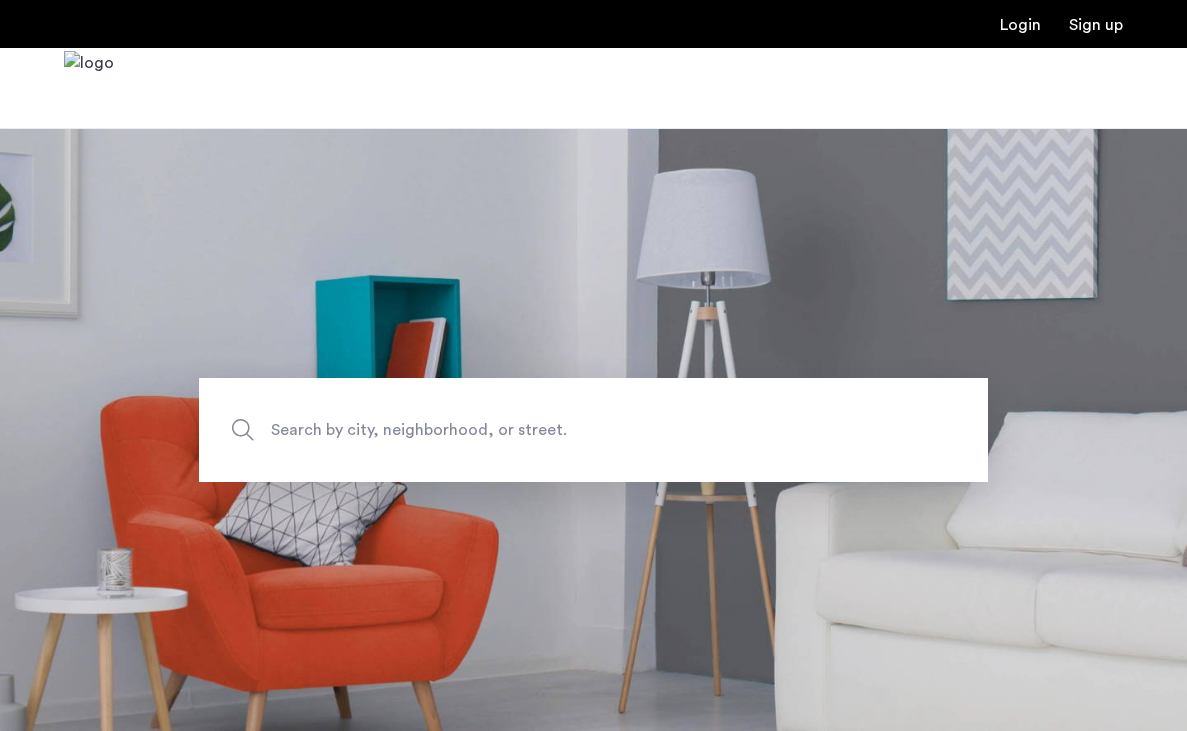 scroll, scrollTop: 0, scrollLeft: 0, axis: both 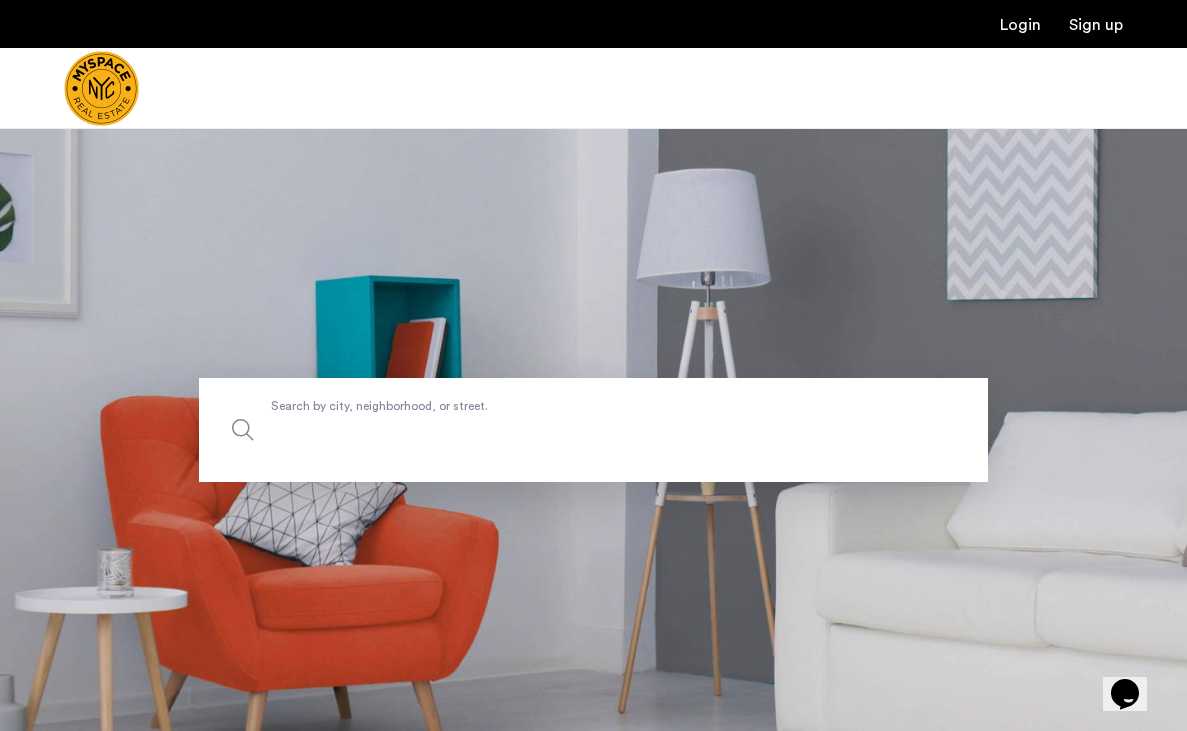 click on "Search by city, neighborhood, or street." at bounding box center (593, 430) 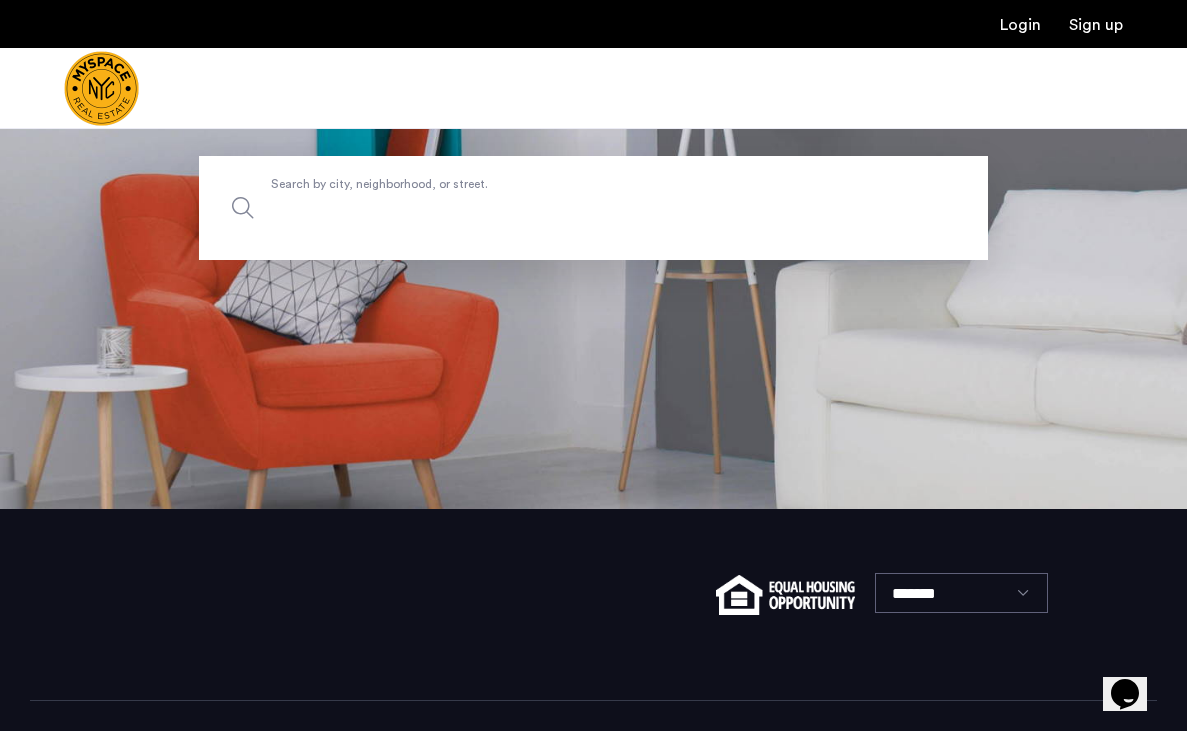 scroll, scrollTop: 0, scrollLeft: 0, axis: both 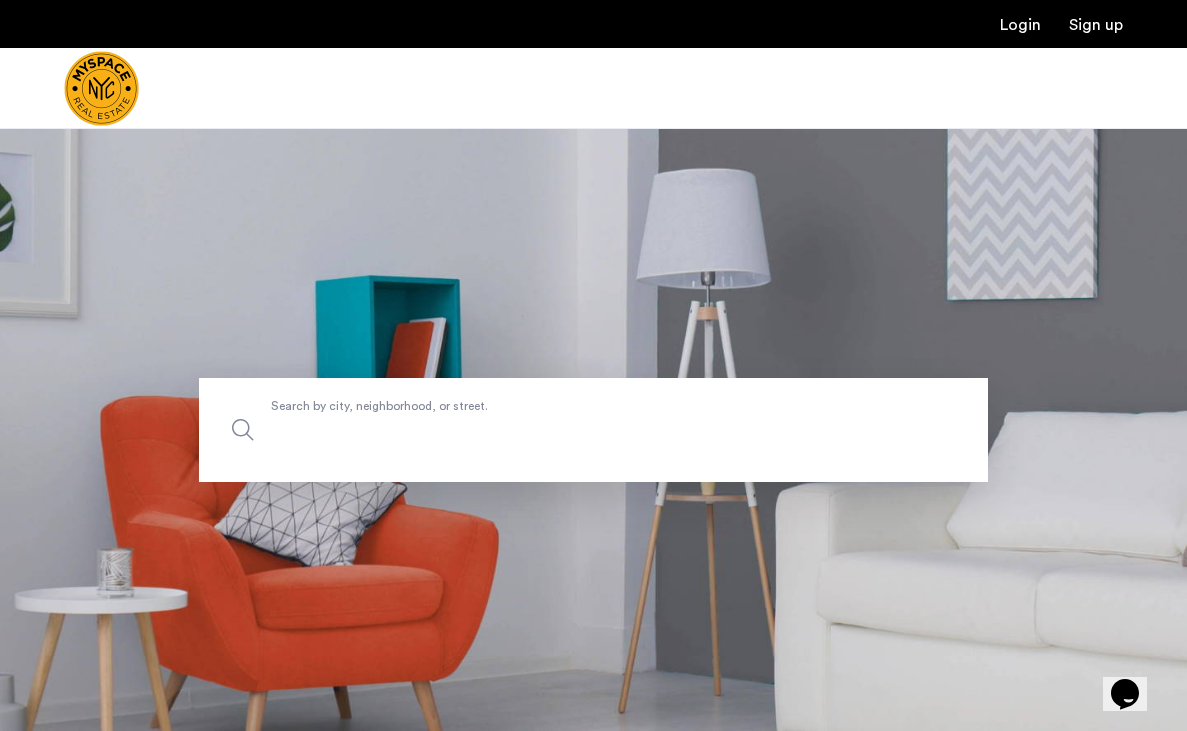 click on "Search by city, neighborhood, or street." at bounding box center [593, 430] 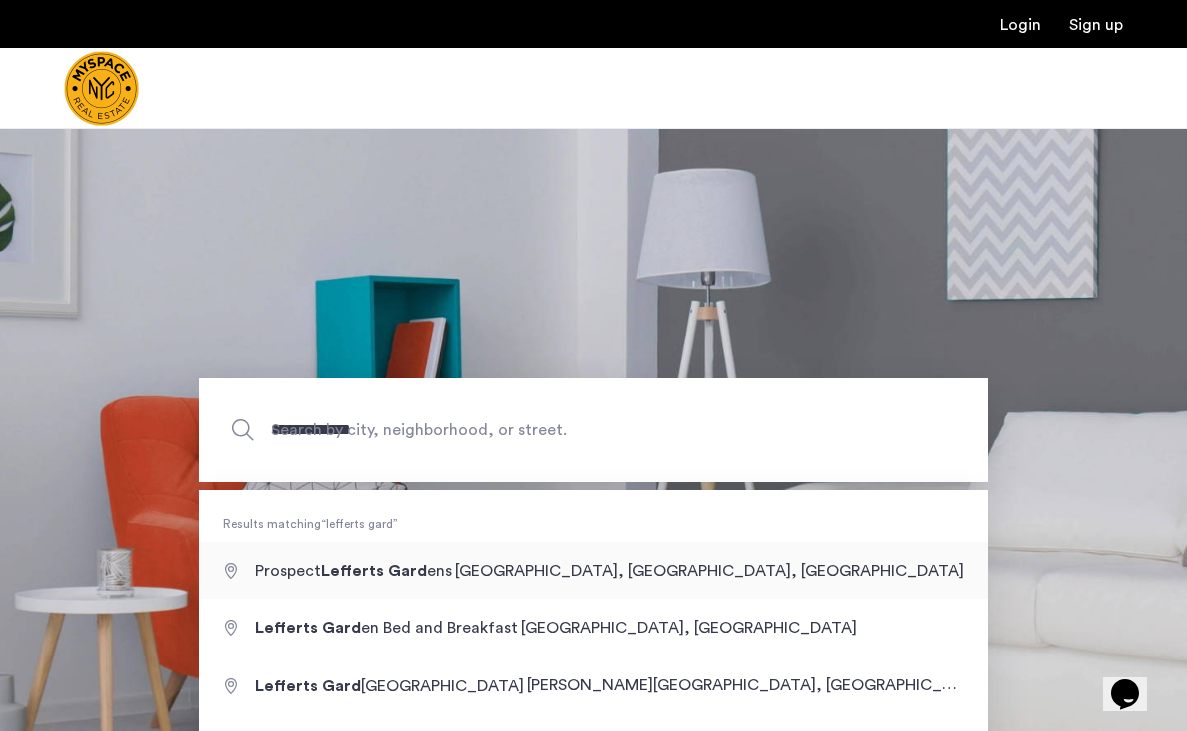 type on "**********" 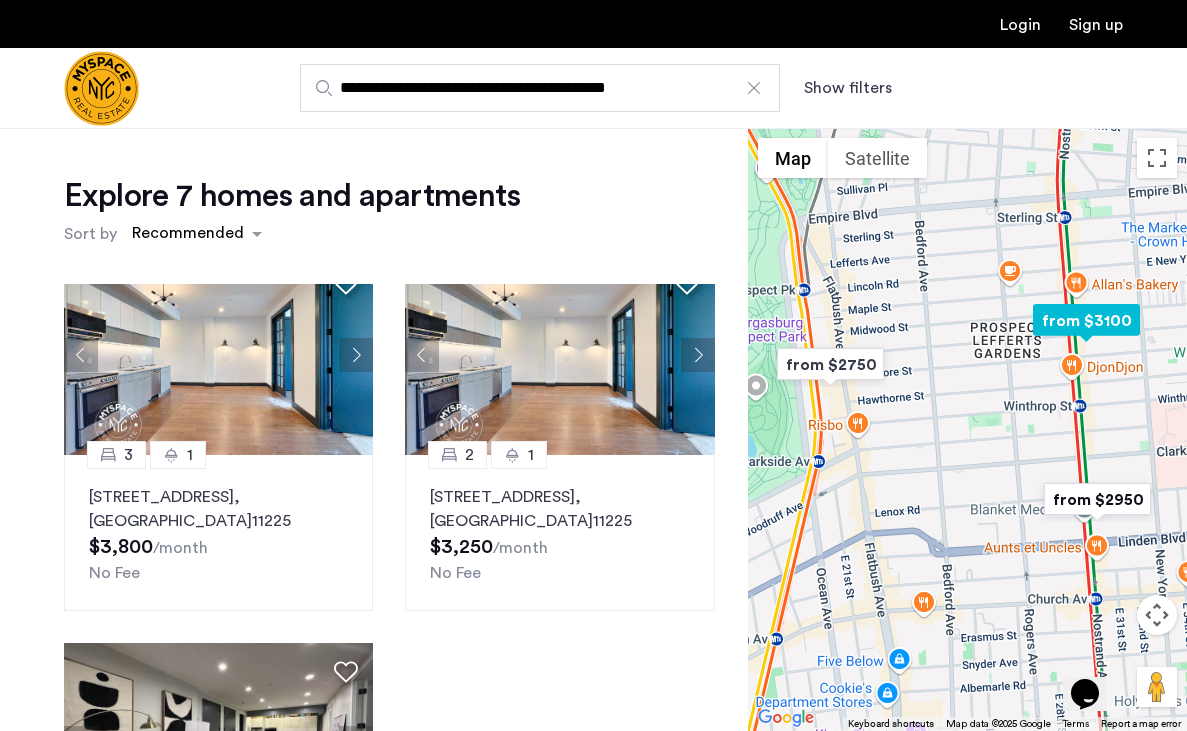 scroll, scrollTop: 874, scrollLeft: 0, axis: vertical 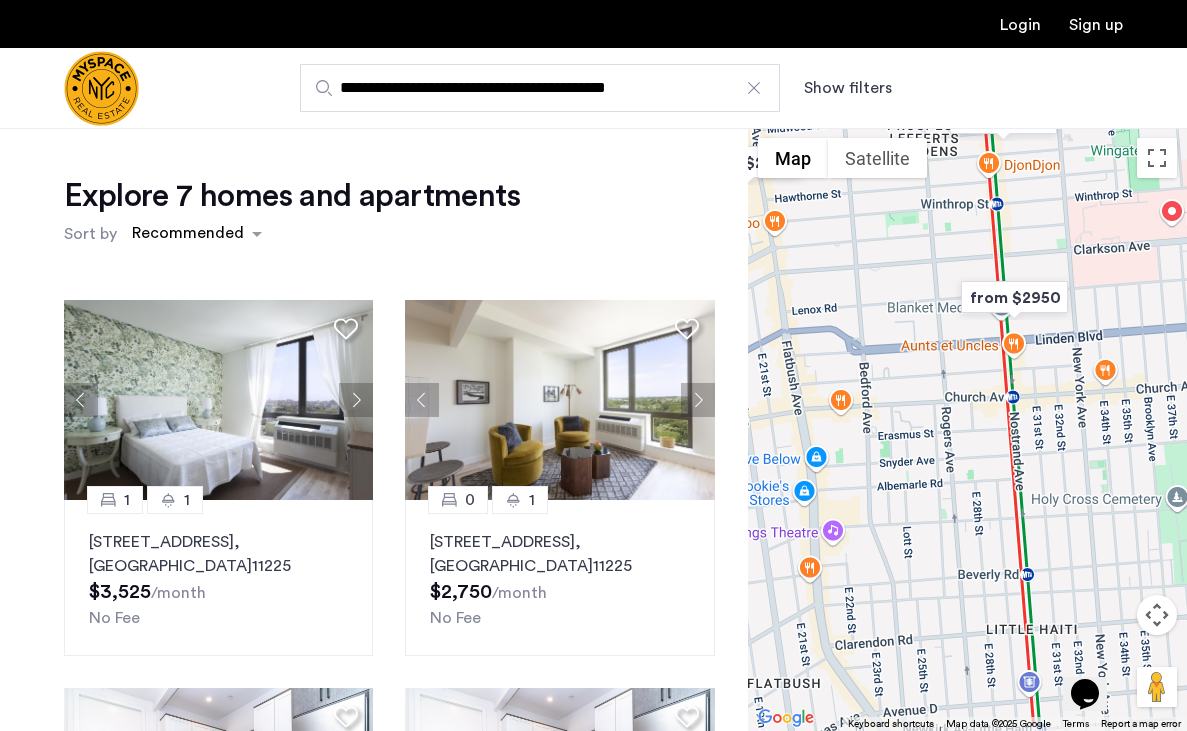 drag, startPoint x: 948, startPoint y: 390, endPoint x: 858, endPoint y: 177, distance: 231.23364 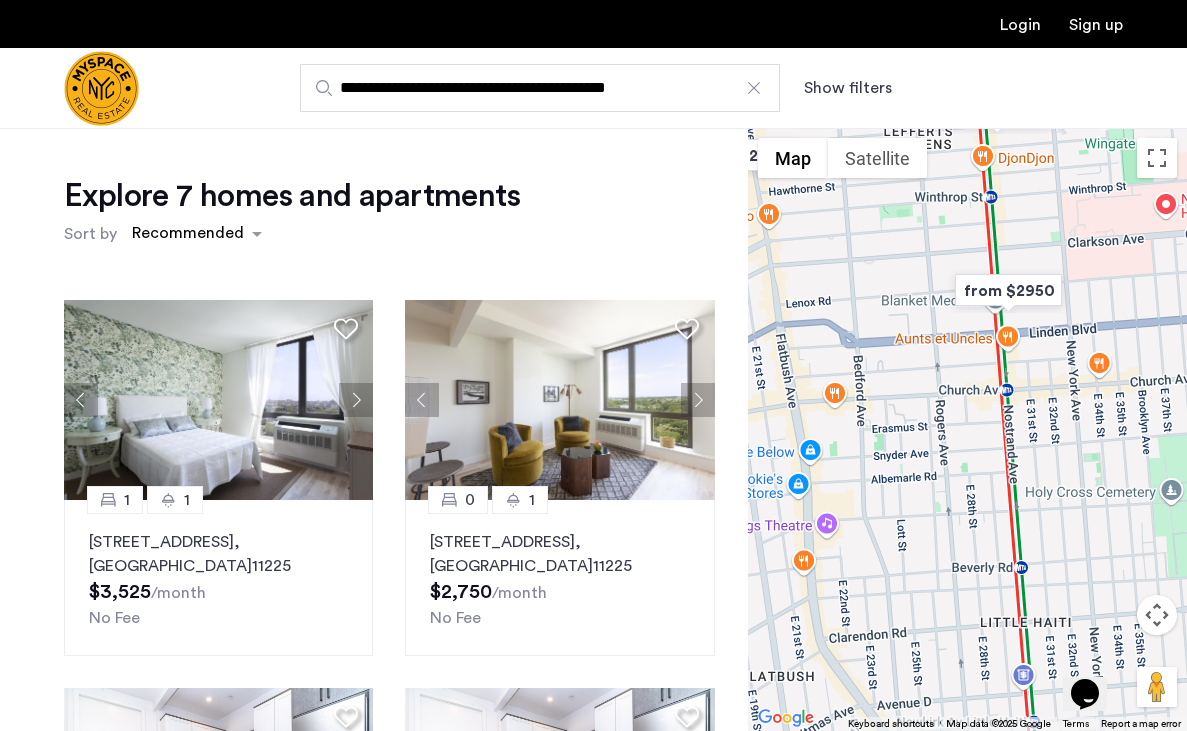 click at bounding box center [754, 88] 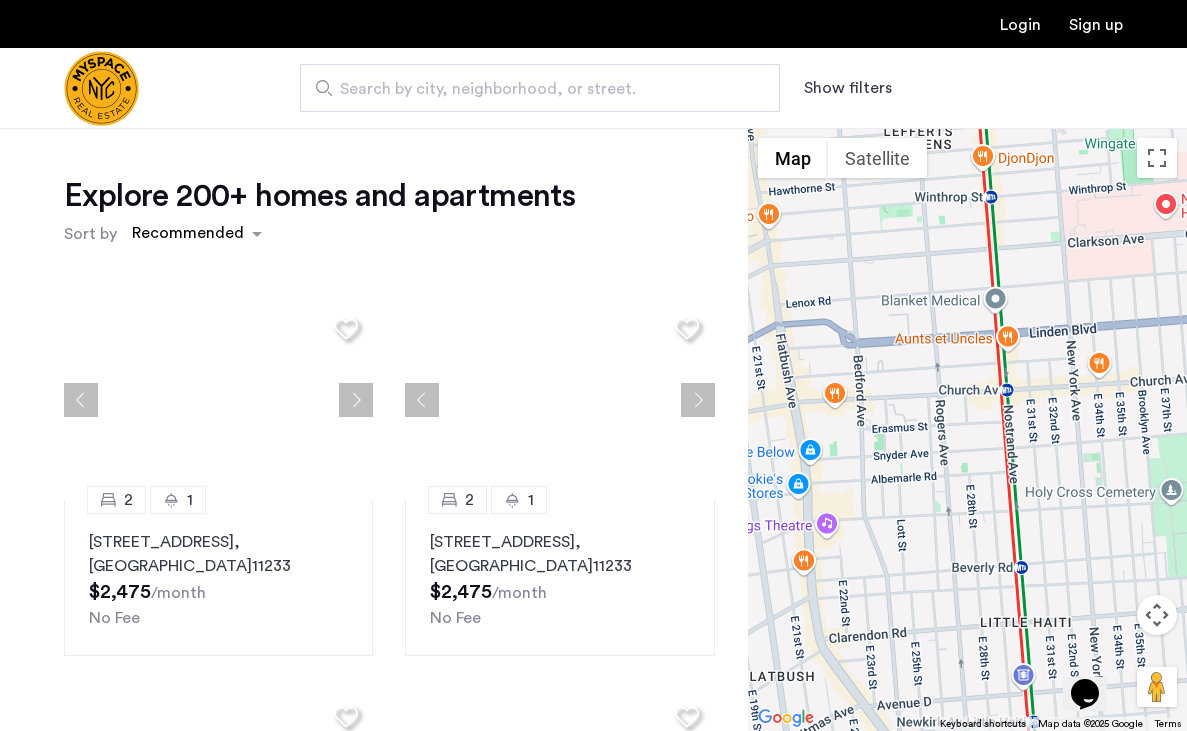 click on "Search by city, neighborhood, or street." at bounding box center [540, 88] 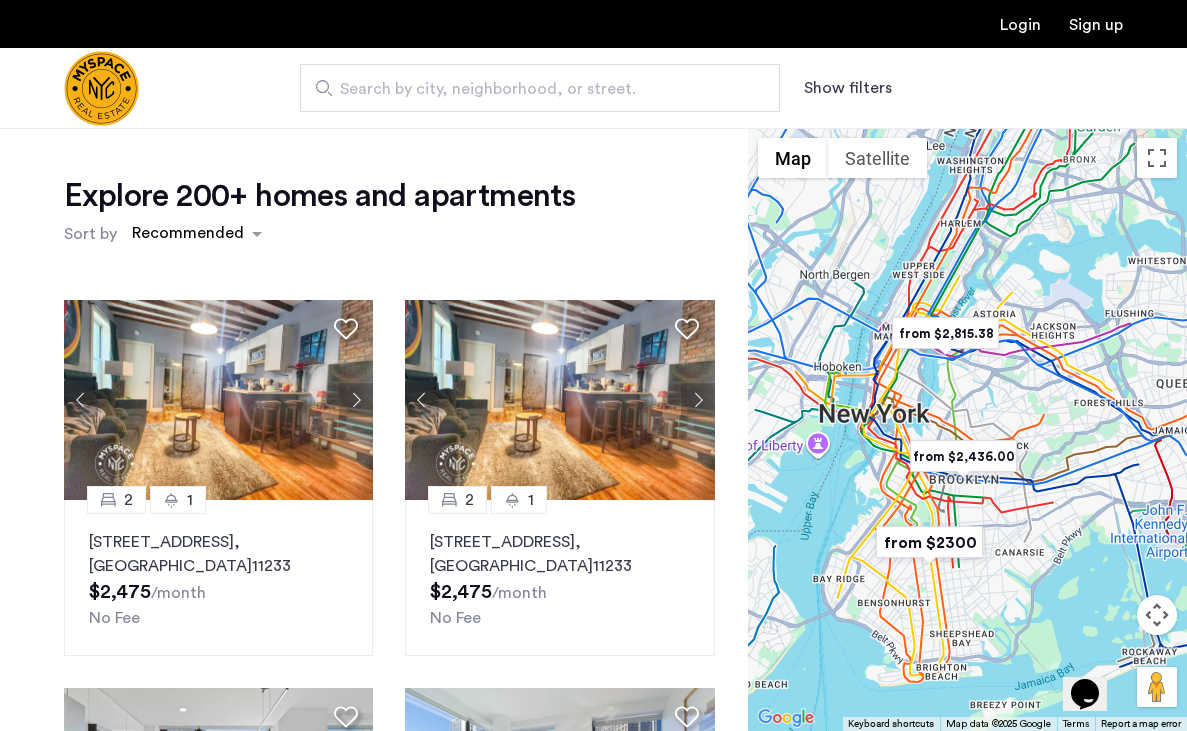 click at bounding box center (929, 542) 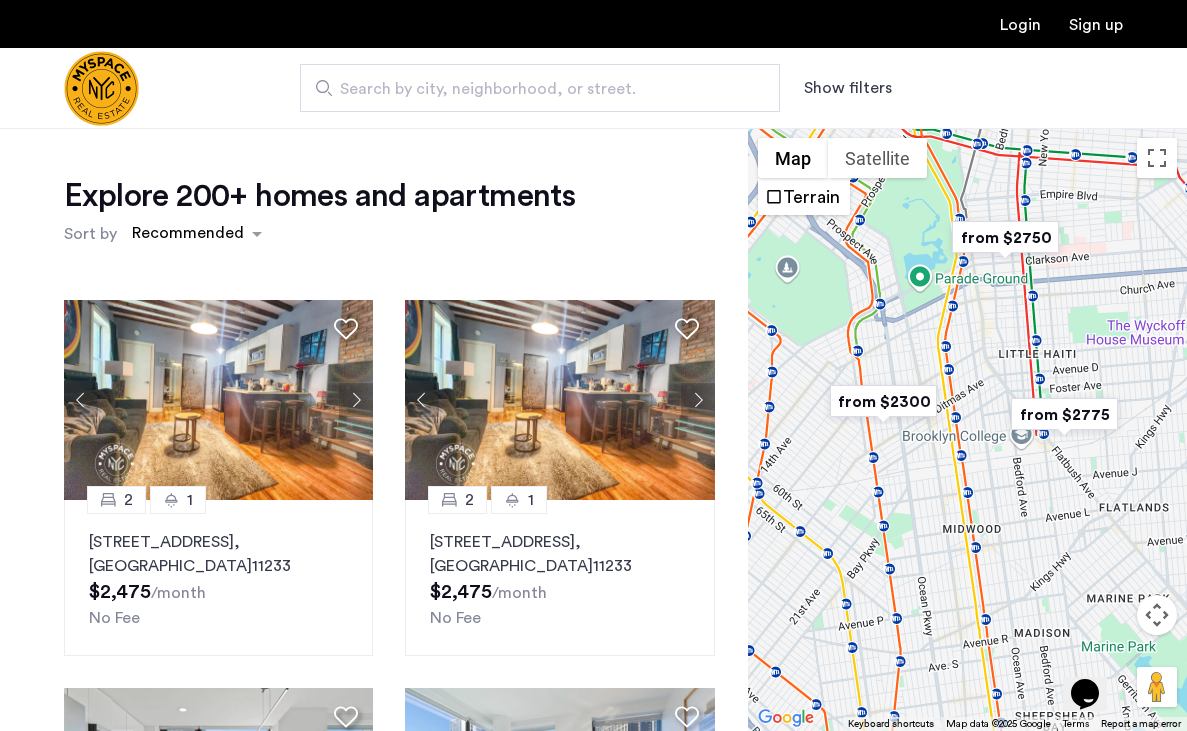 click on "Show filters" at bounding box center [848, 88] 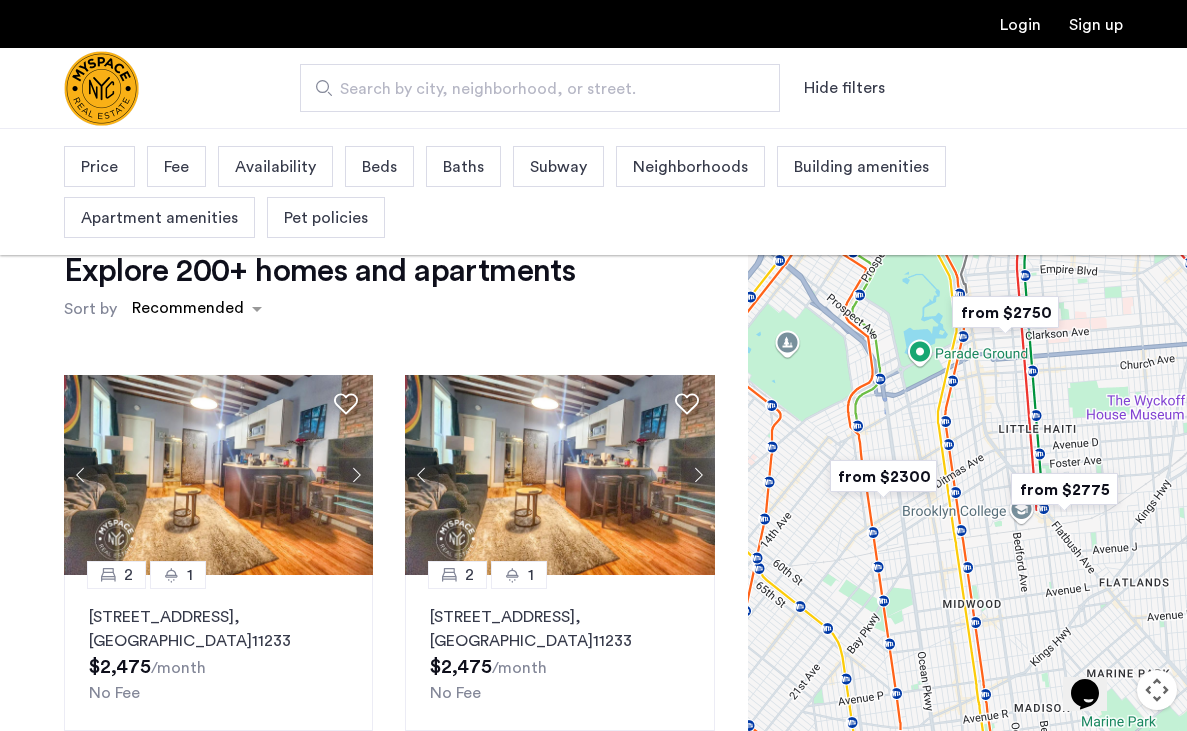 click on "Price" at bounding box center [99, 166] 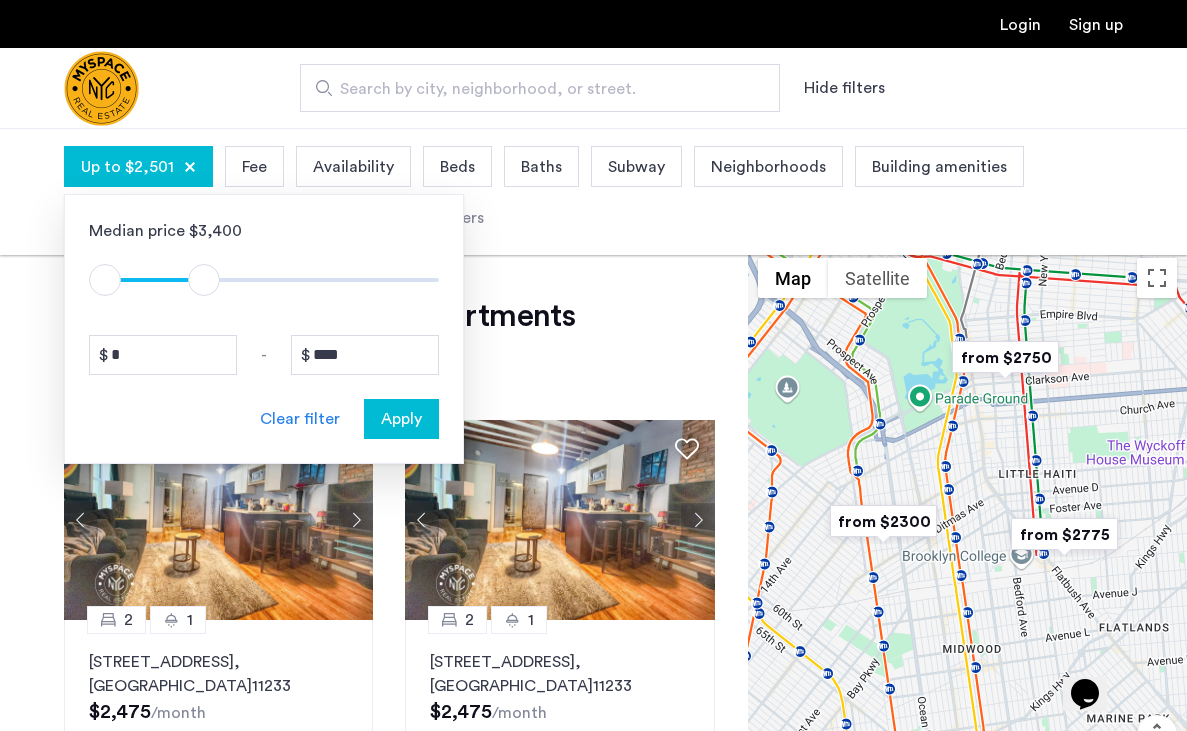 type on "****" 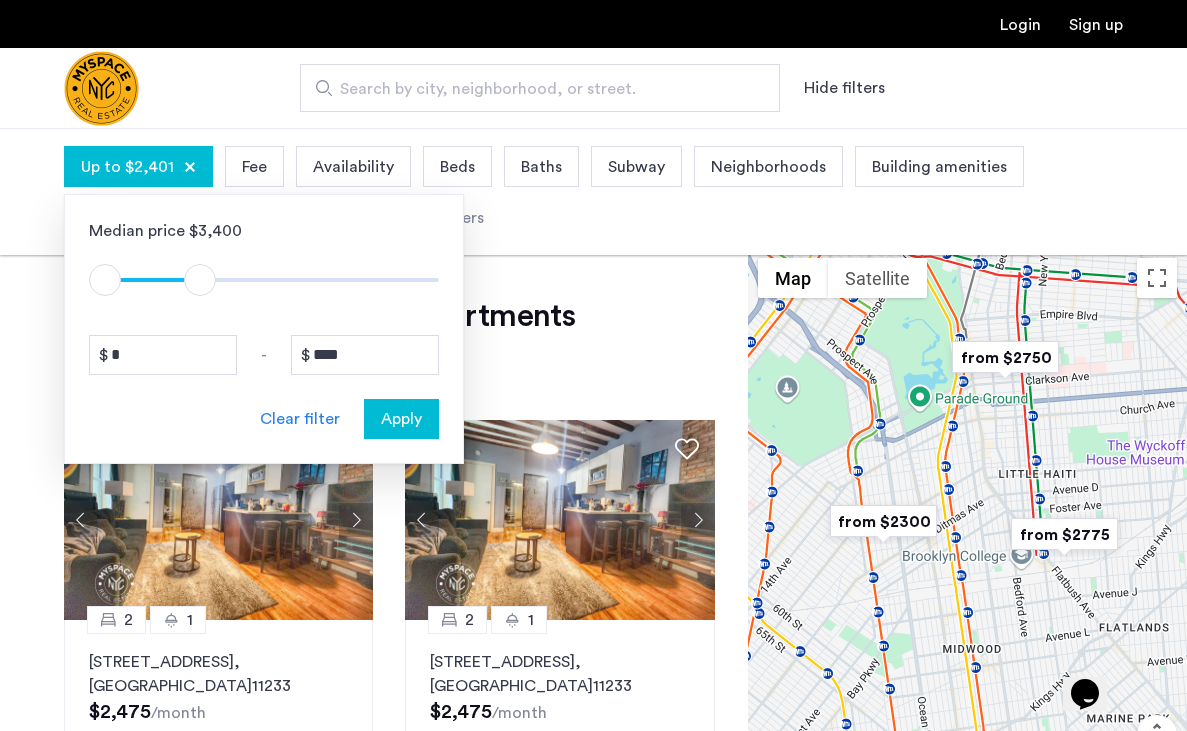 drag, startPoint x: 416, startPoint y: 281, endPoint x: 201, endPoint y: 272, distance: 215.1883 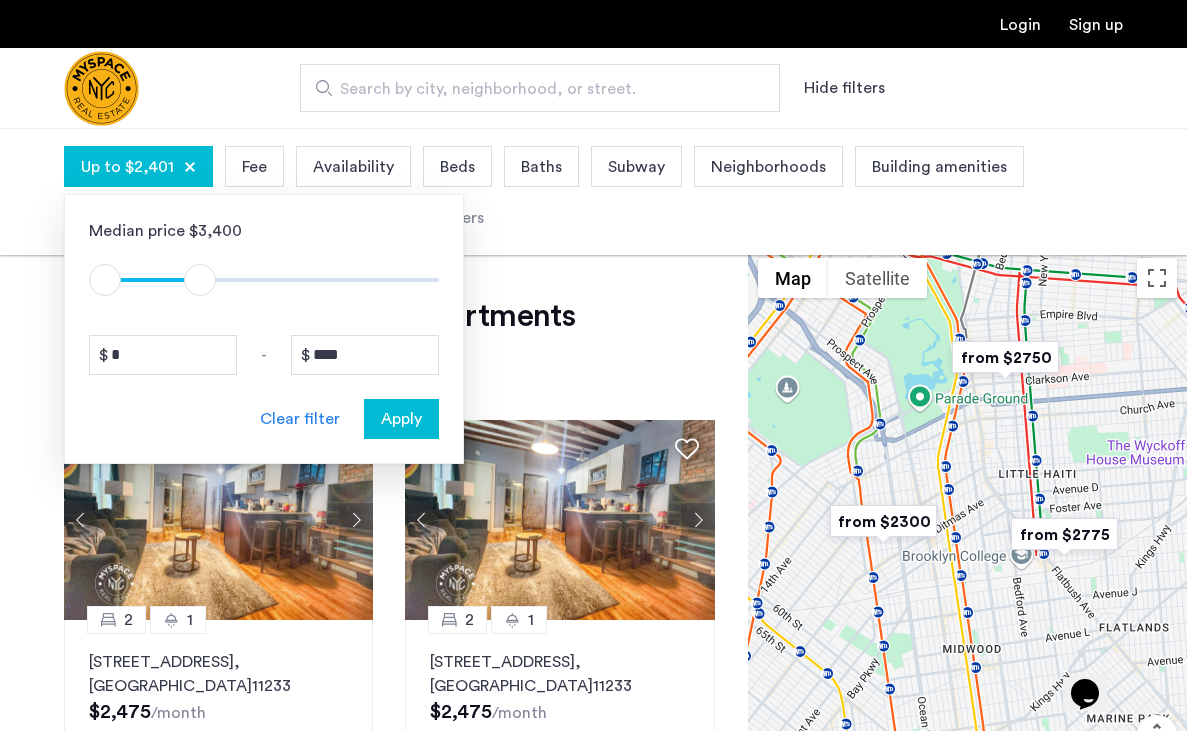 click on "Apply" at bounding box center (401, 419) 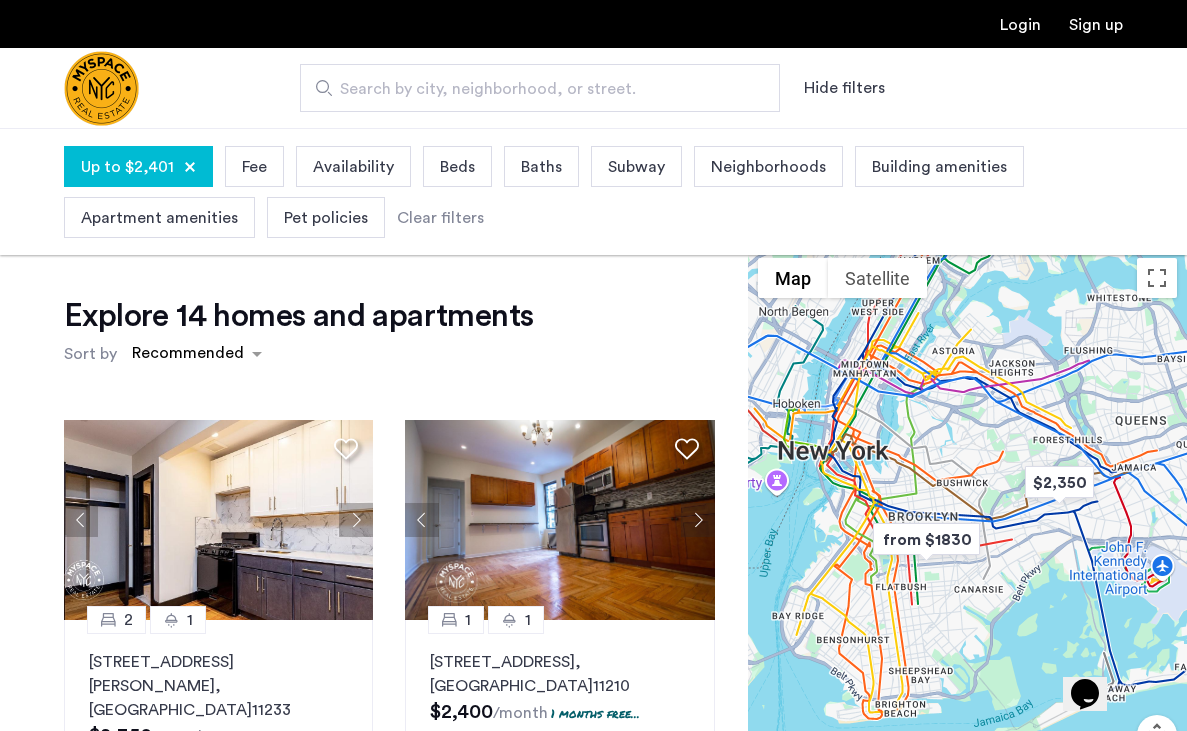 click at bounding box center [926, 539] 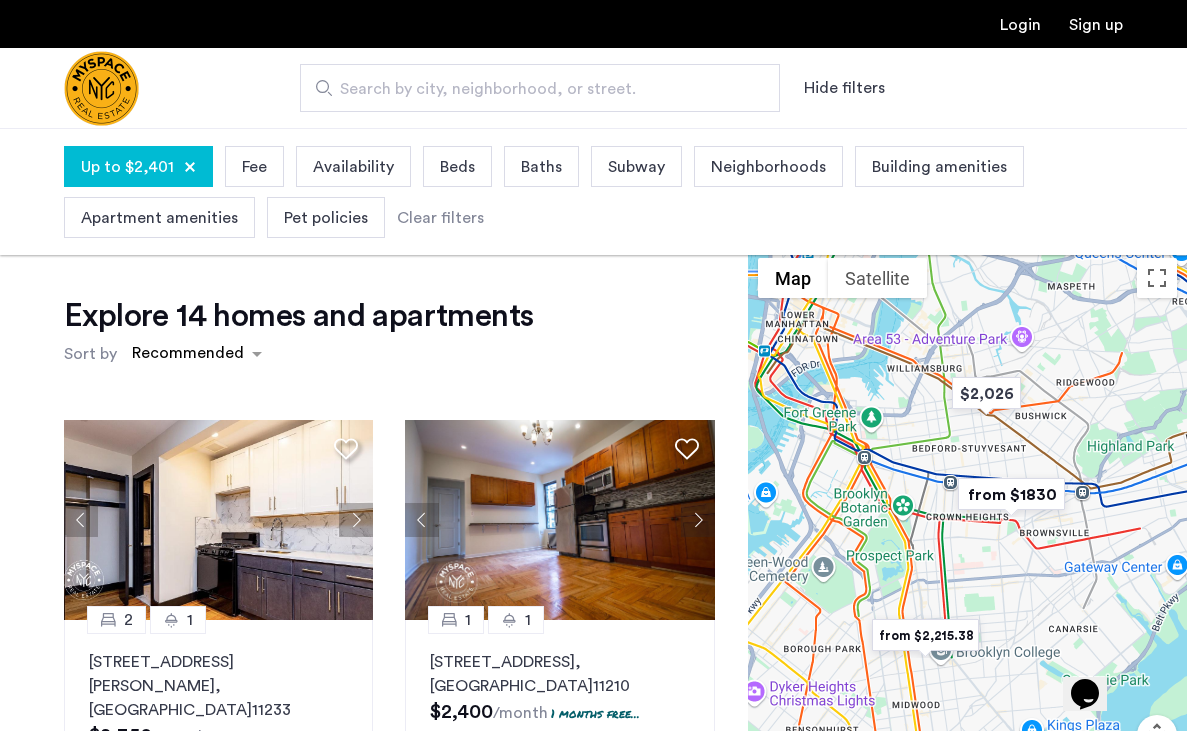 click at bounding box center (1011, 494) 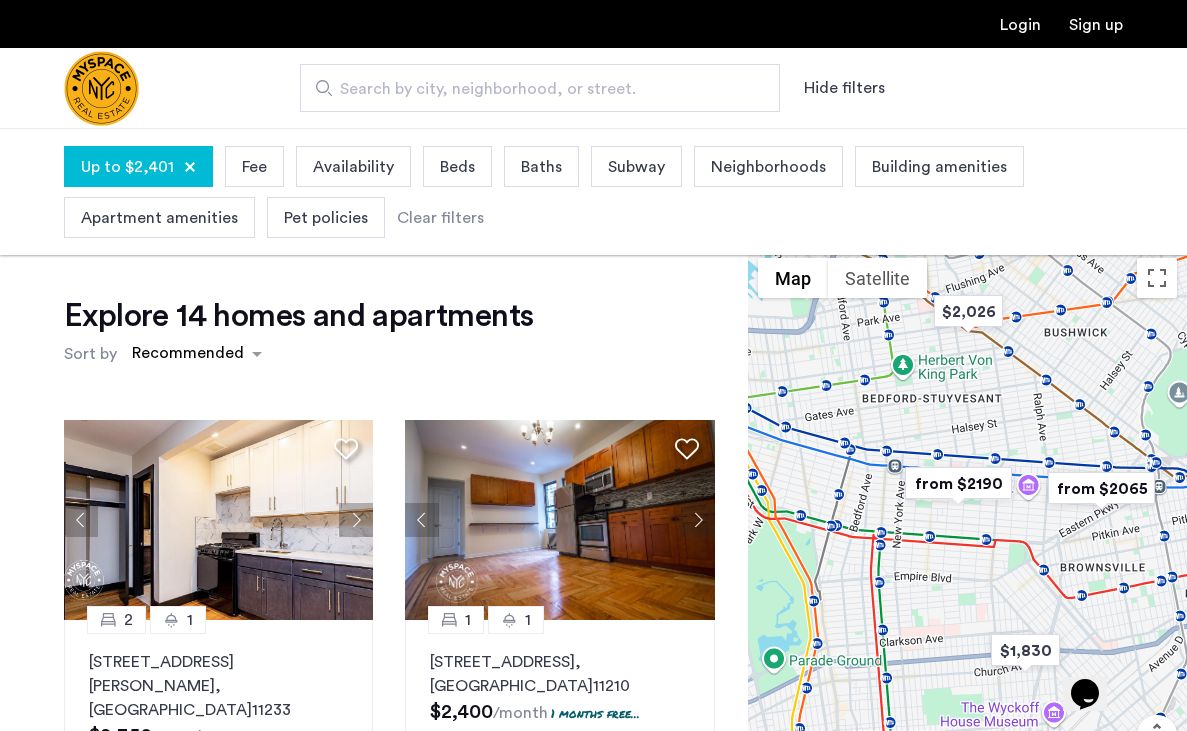 drag, startPoint x: 852, startPoint y: 538, endPoint x: 905, endPoint y: 556, distance: 55.97321 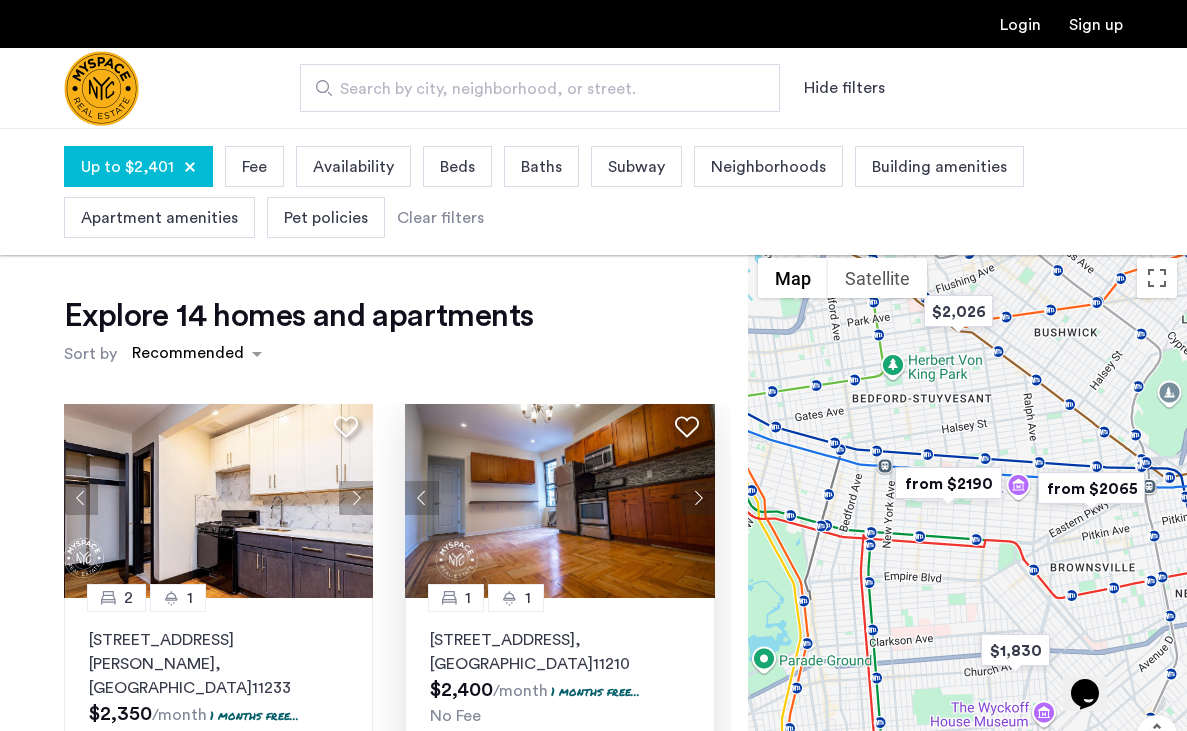 scroll, scrollTop: 21, scrollLeft: 0, axis: vertical 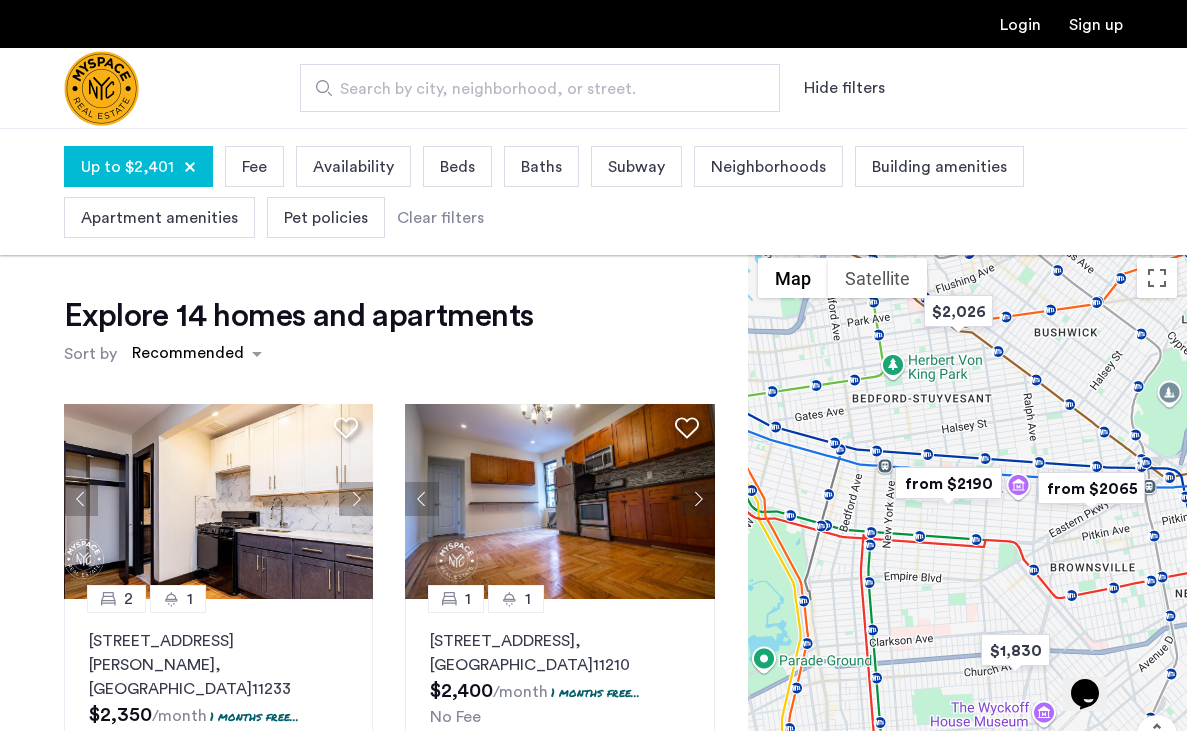 click at bounding box center (948, 483) 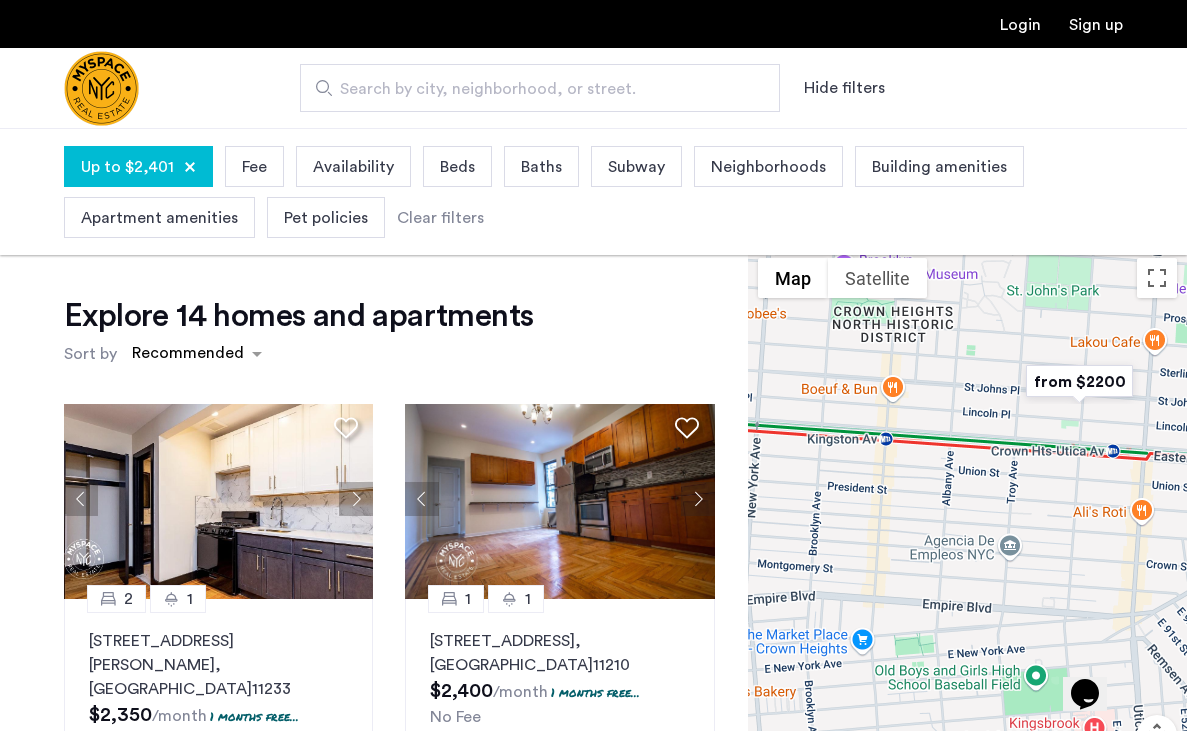 drag, startPoint x: 977, startPoint y: 540, endPoint x: 975, endPoint y: 262, distance: 278.0072 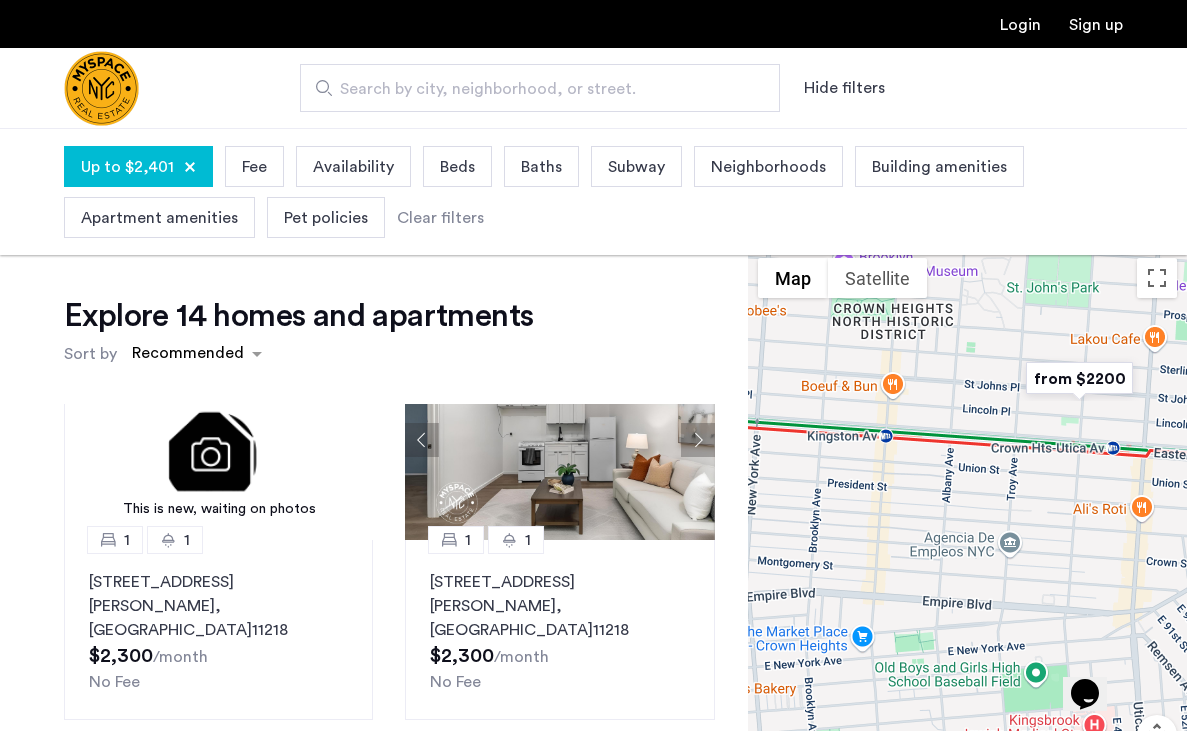 scroll, scrollTop: 517, scrollLeft: 0, axis: vertical 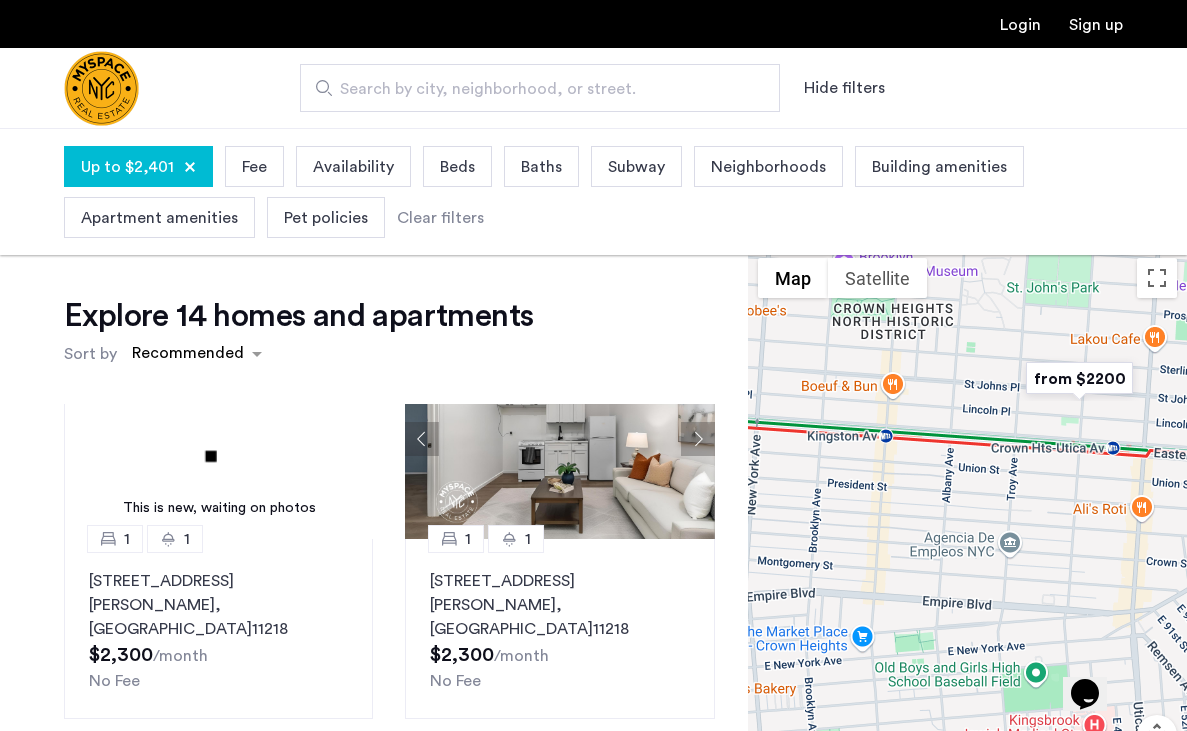 click on "Up to $2,401" at bounding box center (127, 167) 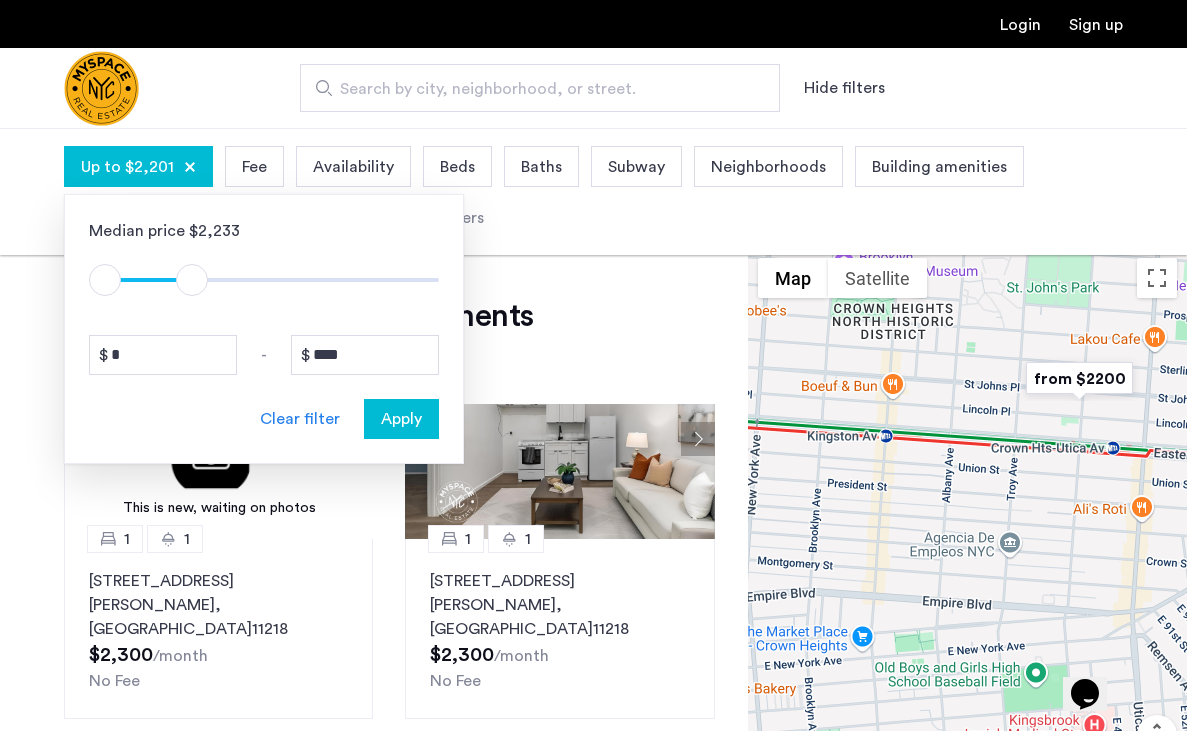 type on "****" 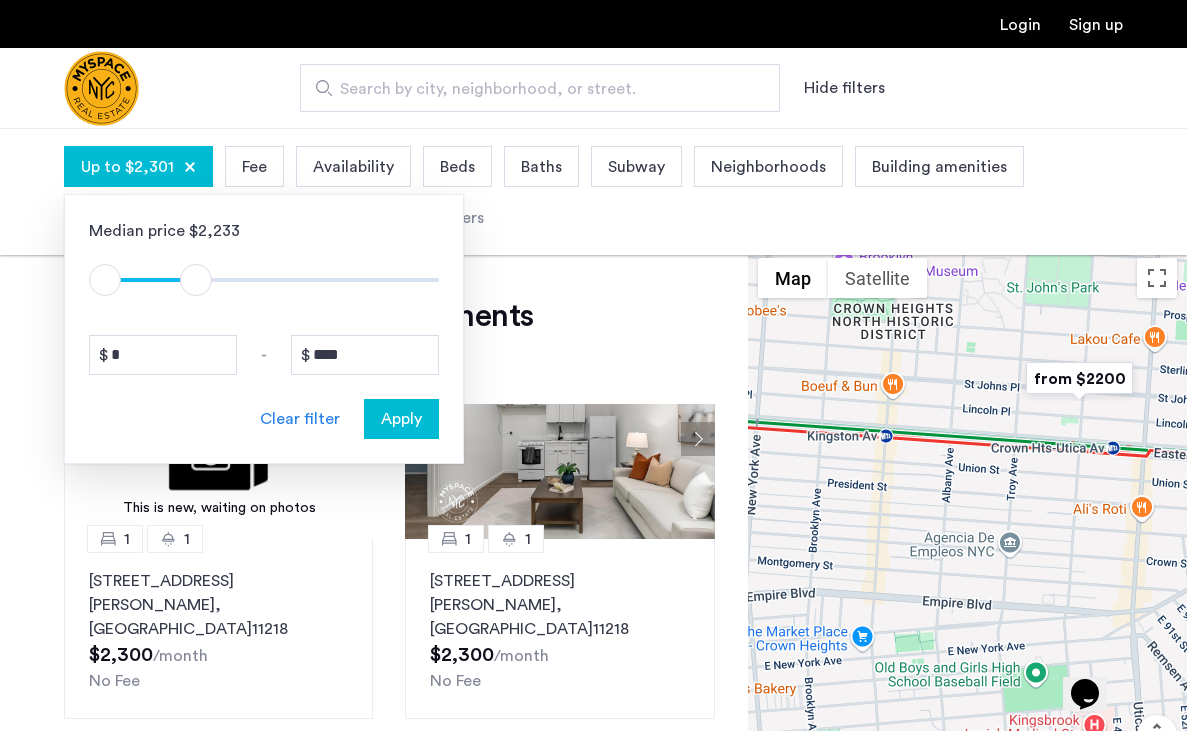click at bounding box center (196, 280) 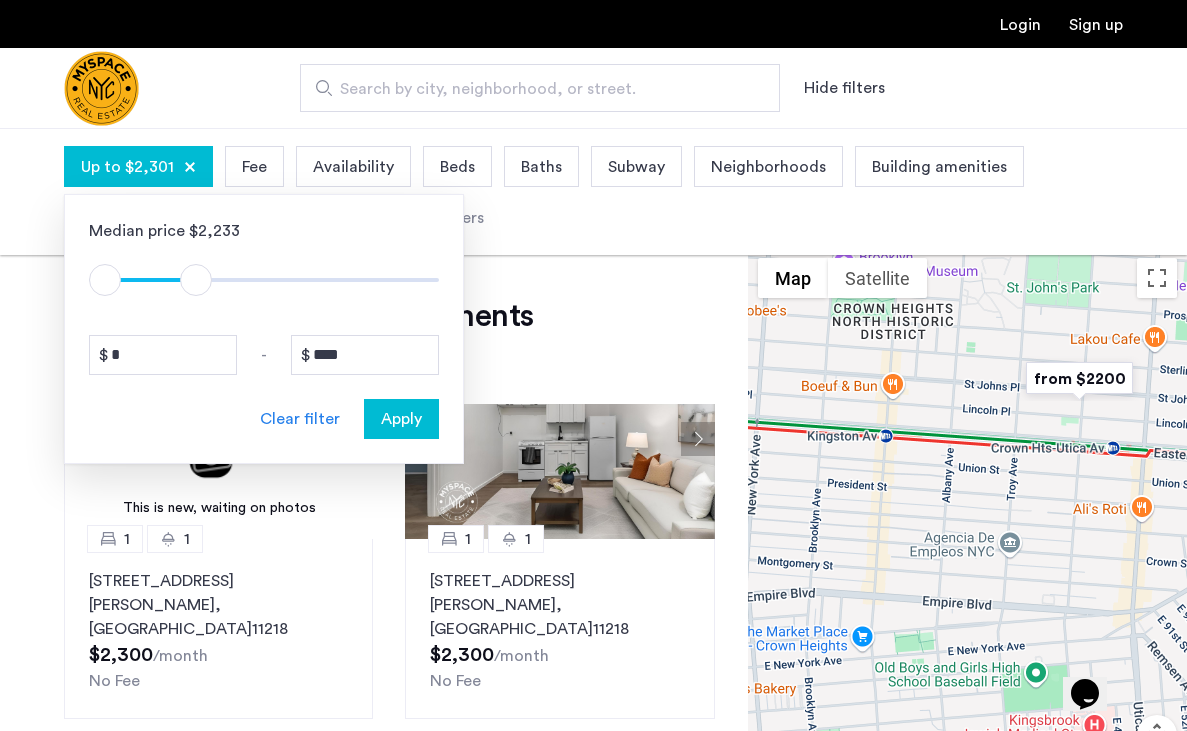 click on "Apply" at bounding box center (401, 419) 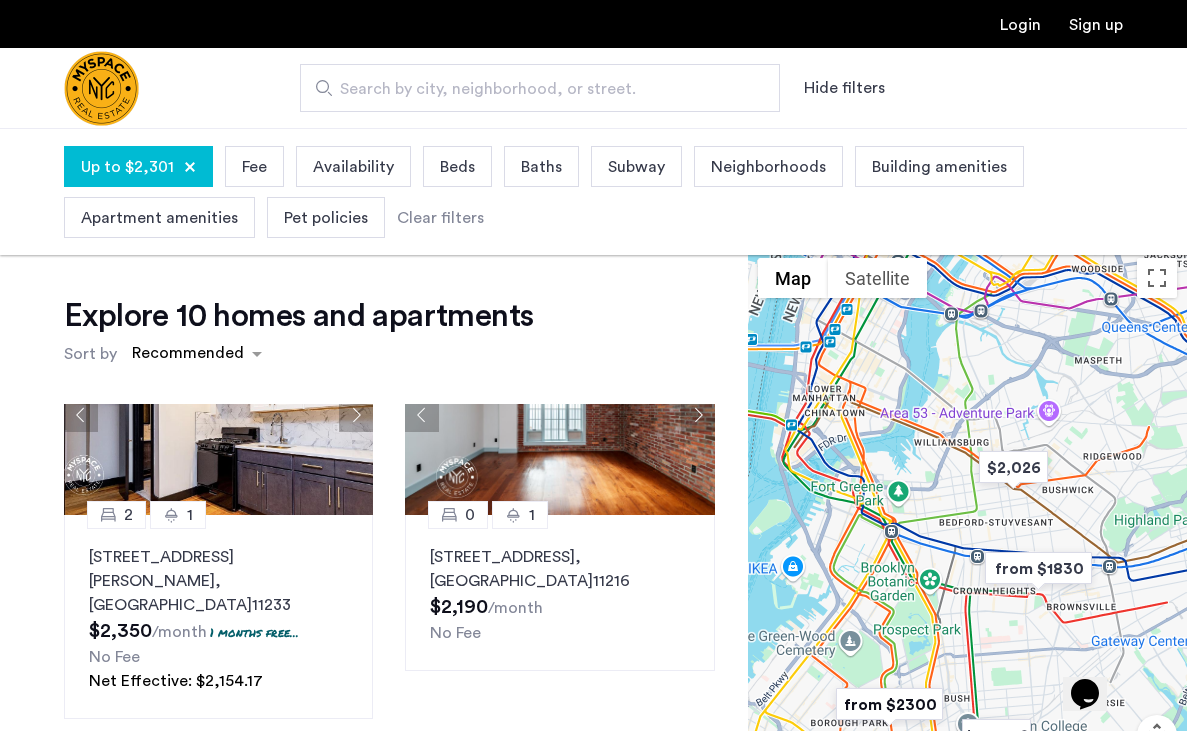 drag, startPoint x: 927, startPoint y: 434, endPoint x: 957, endPoint y: 511, distance: 82.637764 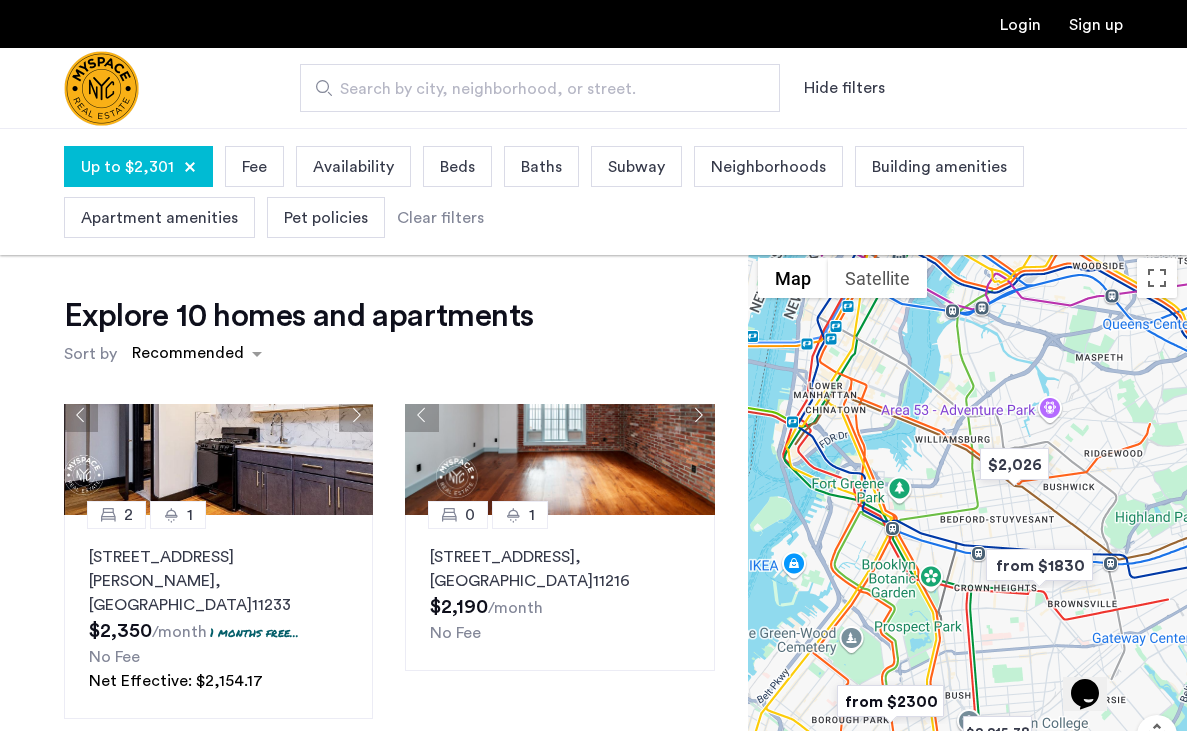 click at bounding box center [1039, 565] 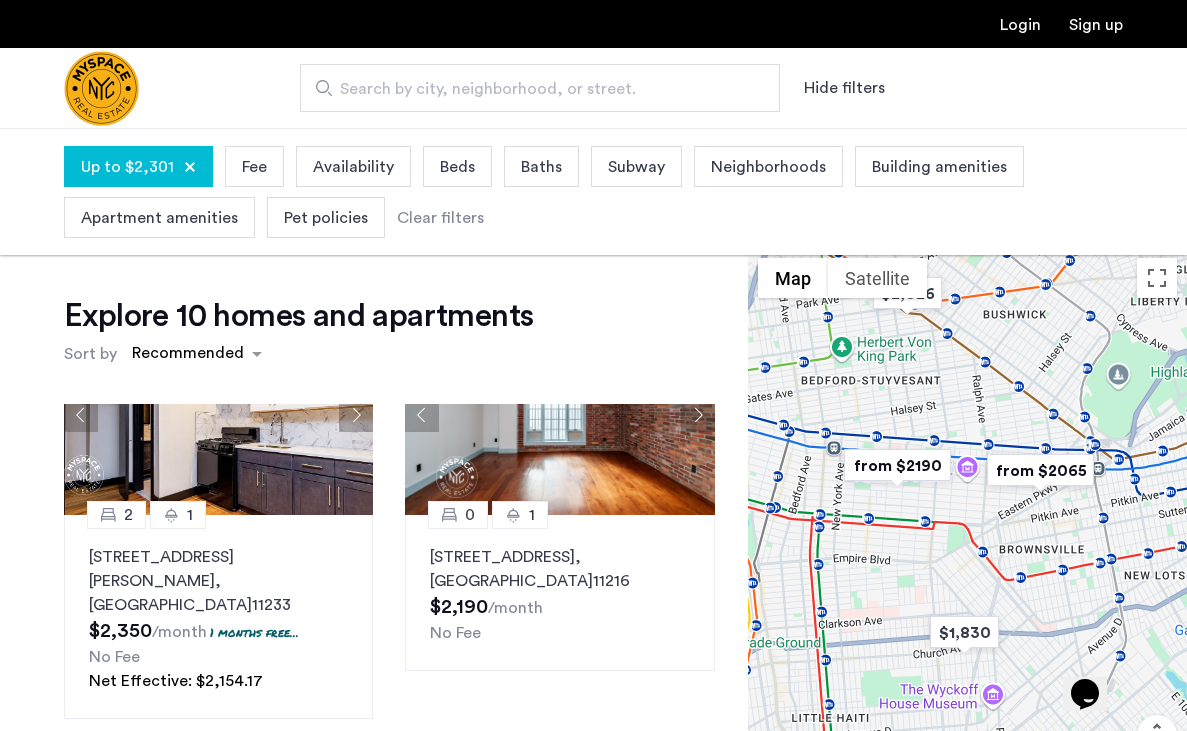 click at bounding box center [897, 465] 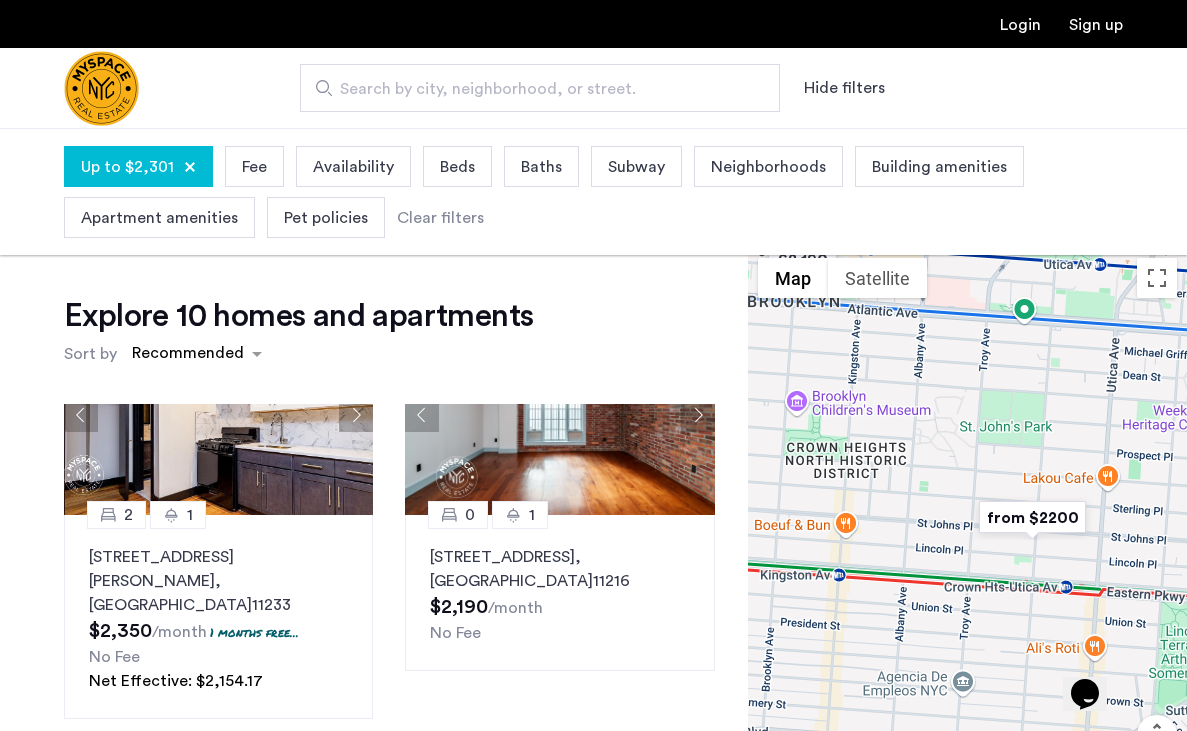 drag, startPoint x: 1067, startPoint y: 622, endPoint x: 1012, endPoint y: 477, distance: 155.08063 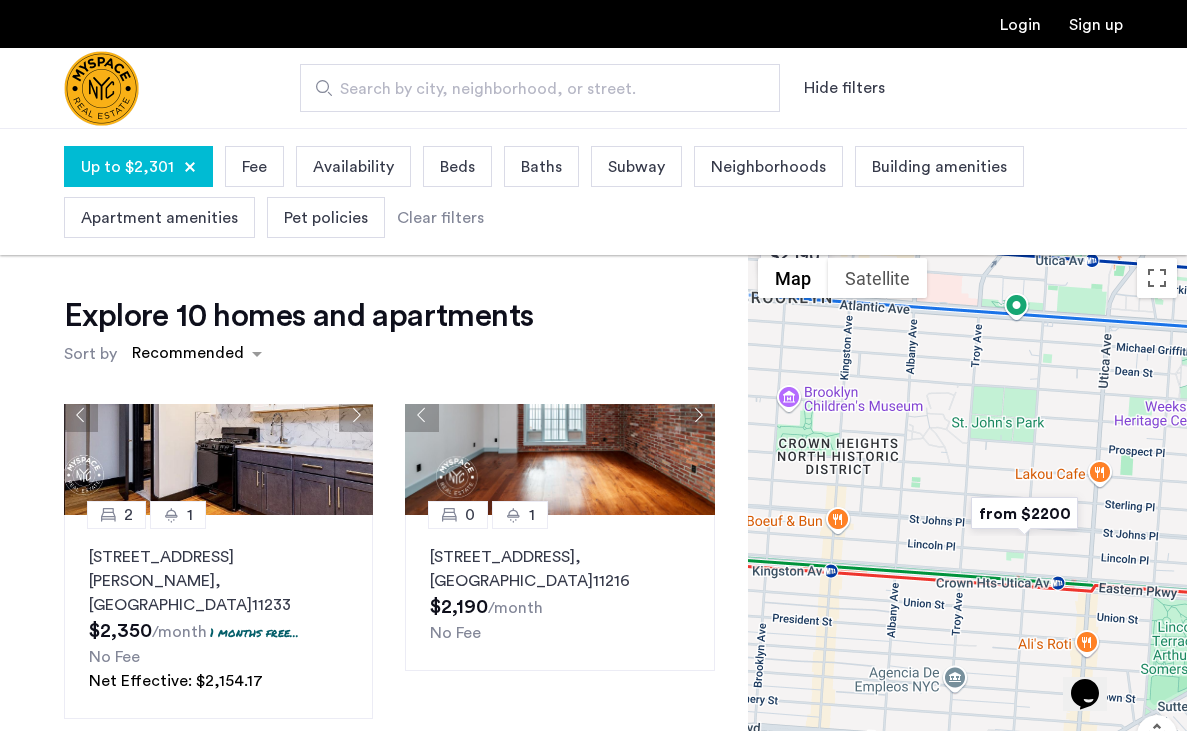 click at bounding box center [1024, 513] 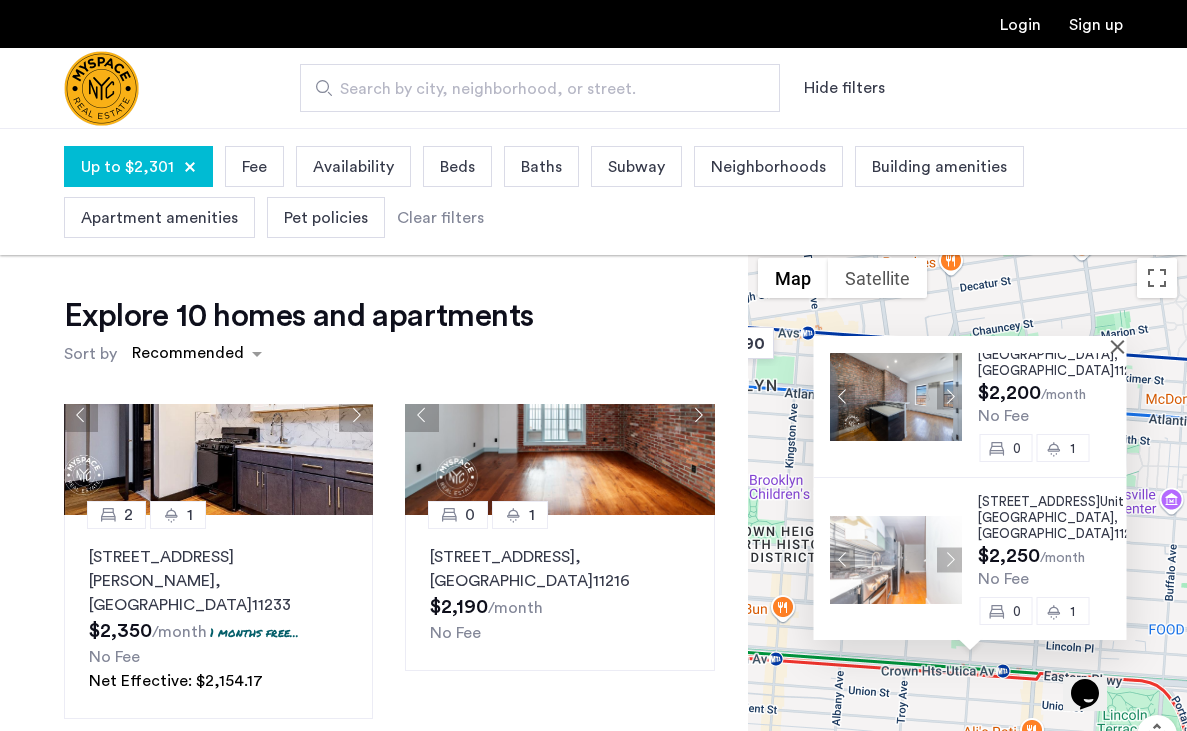 scroll, scrollTop: 44, scrollLeft: 0, axis: vertical 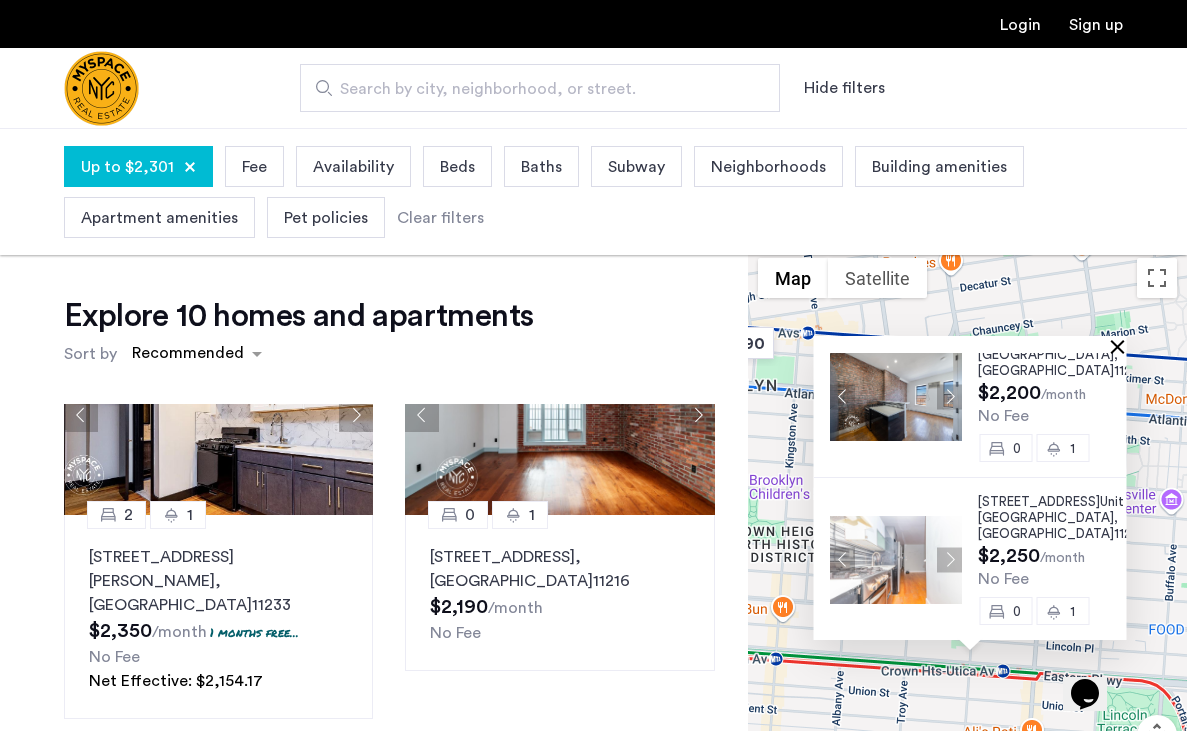 click at bounding box center [1122, 346] 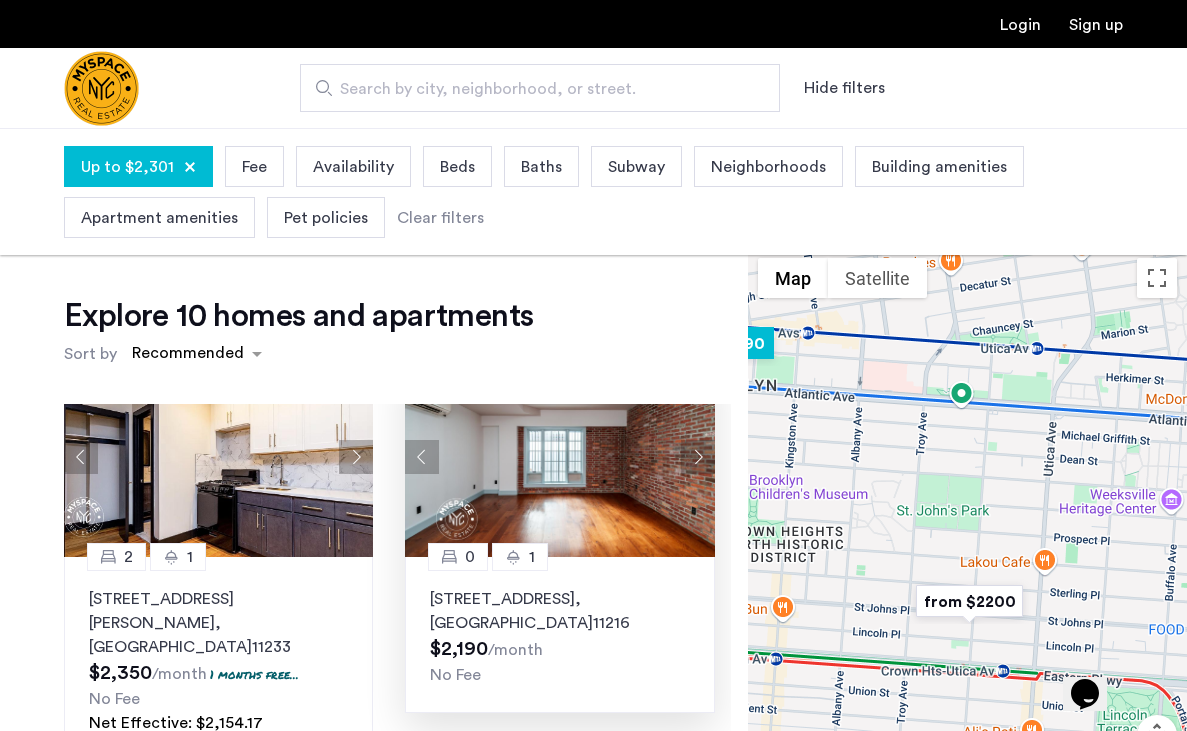 scroll, scrollTop: 470, scrollLeft: 0, axis: vertical 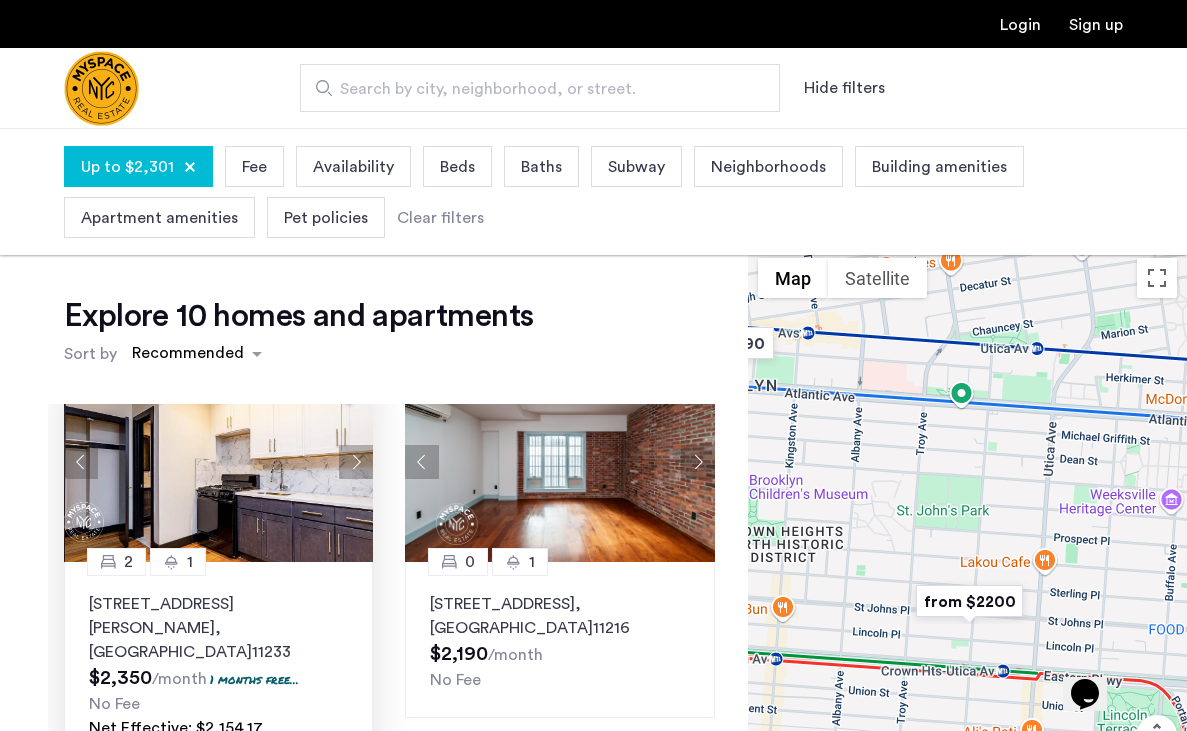 click 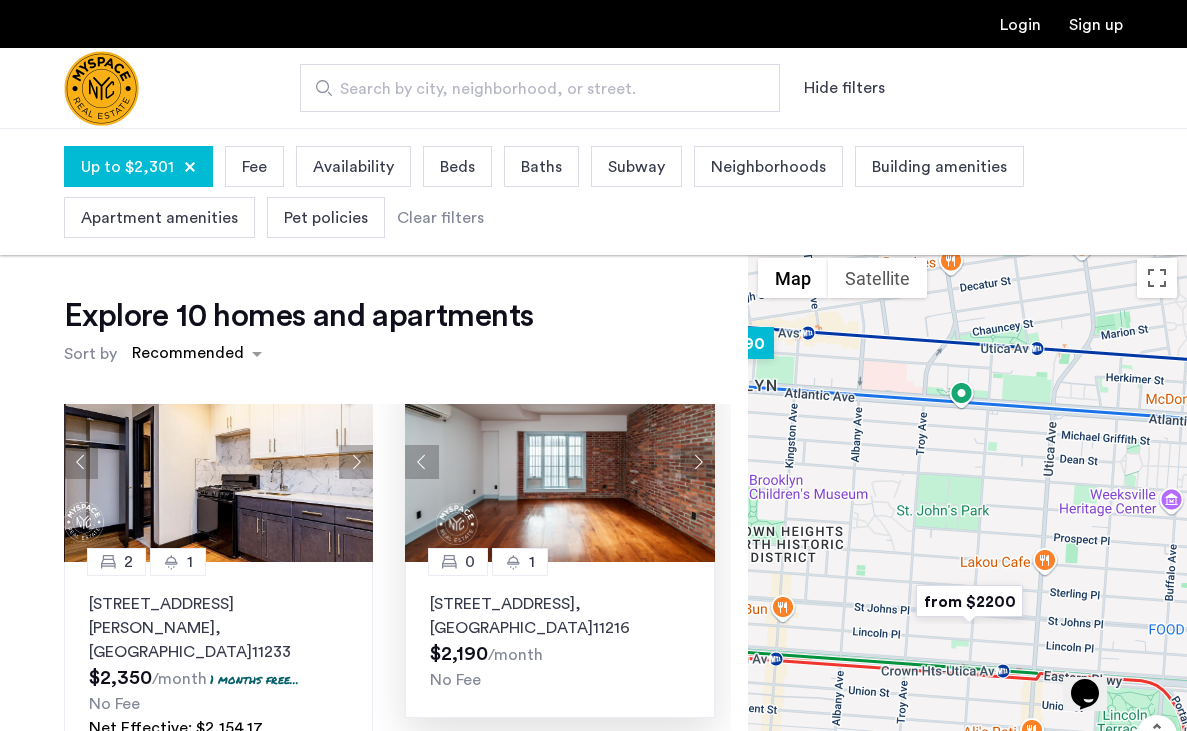 click on "31 Brooklyn Ave, Unit 1F, Brooklyn , NY  11216" 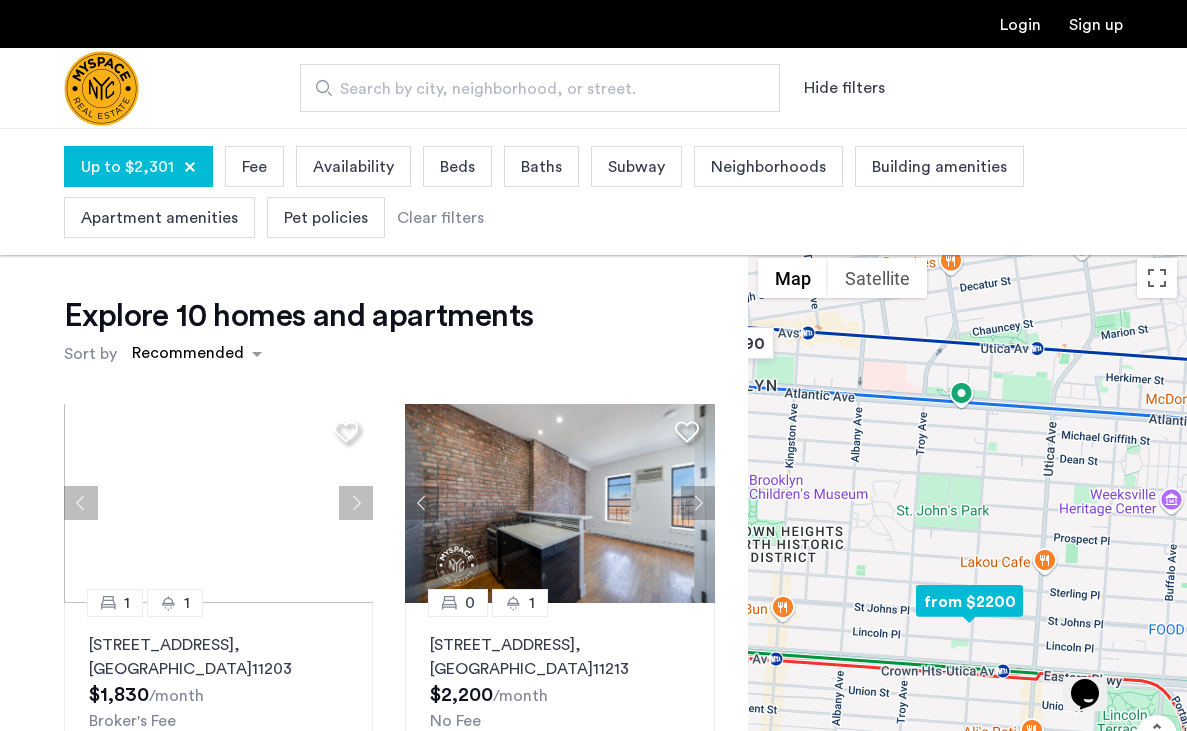 scroll, scrollTop: 868, scrollLeft: 0, axis: vertical 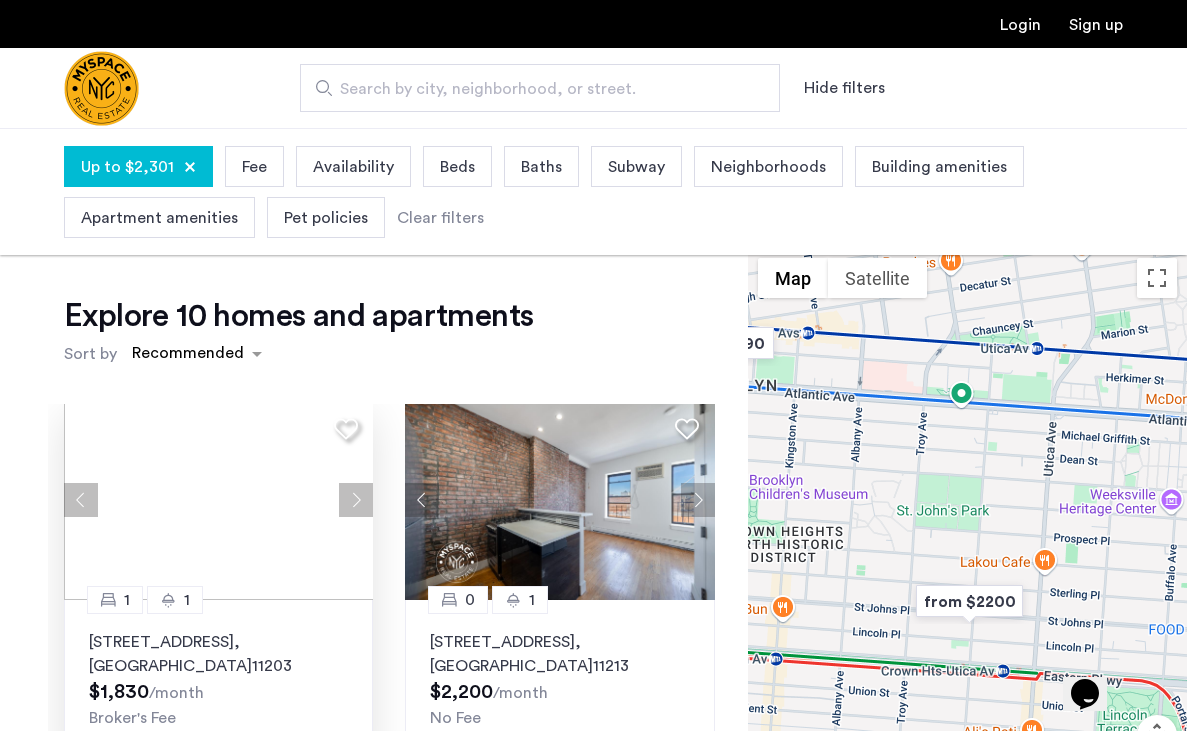 click 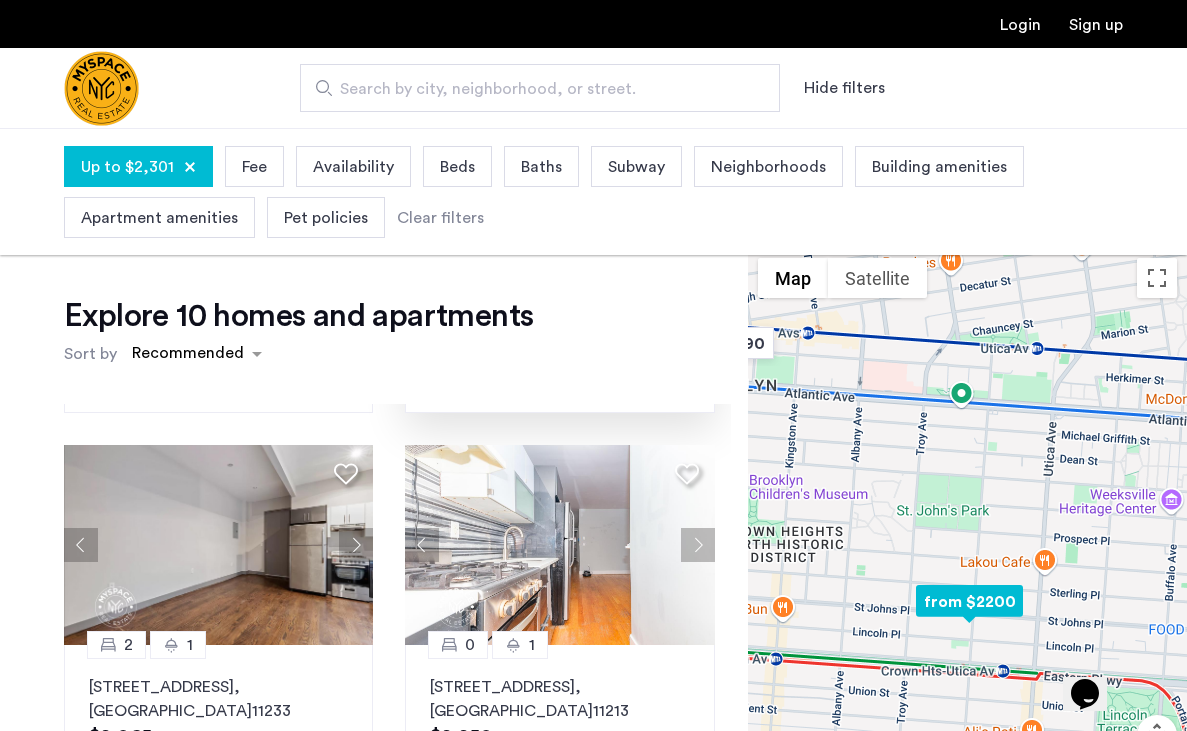 scroll, scrollTop: 1224, scrollLeft: 0, axis: vertical 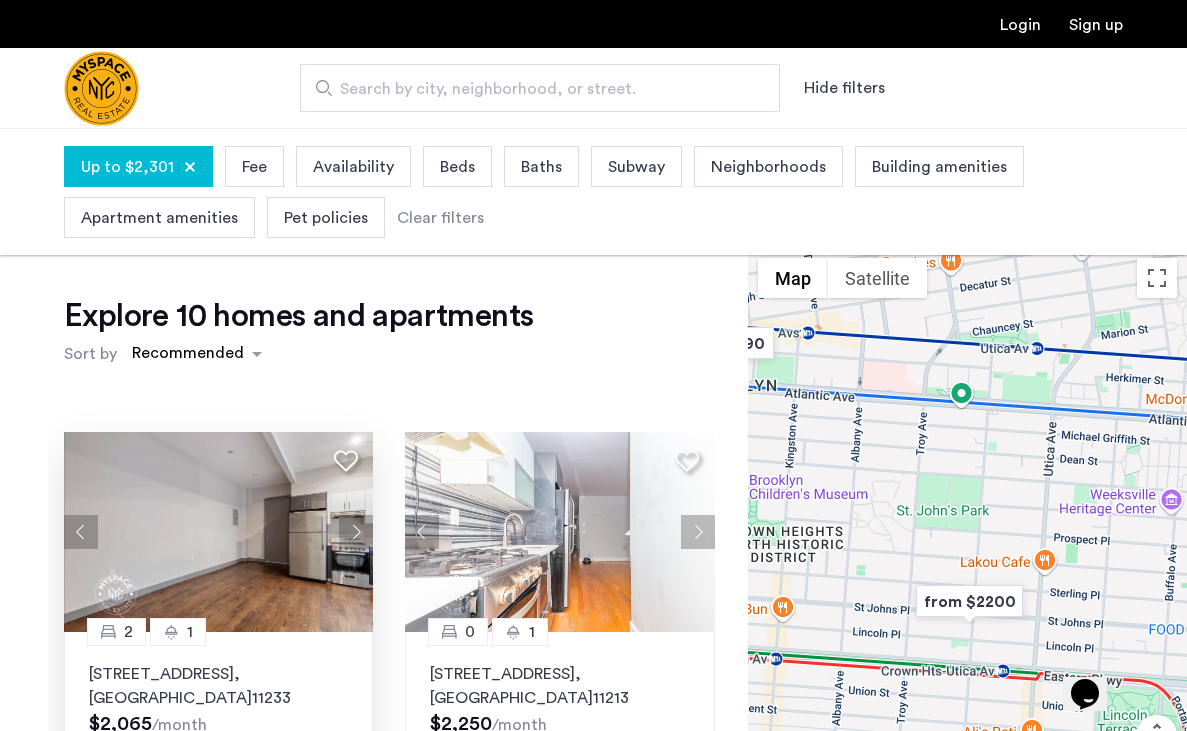 click 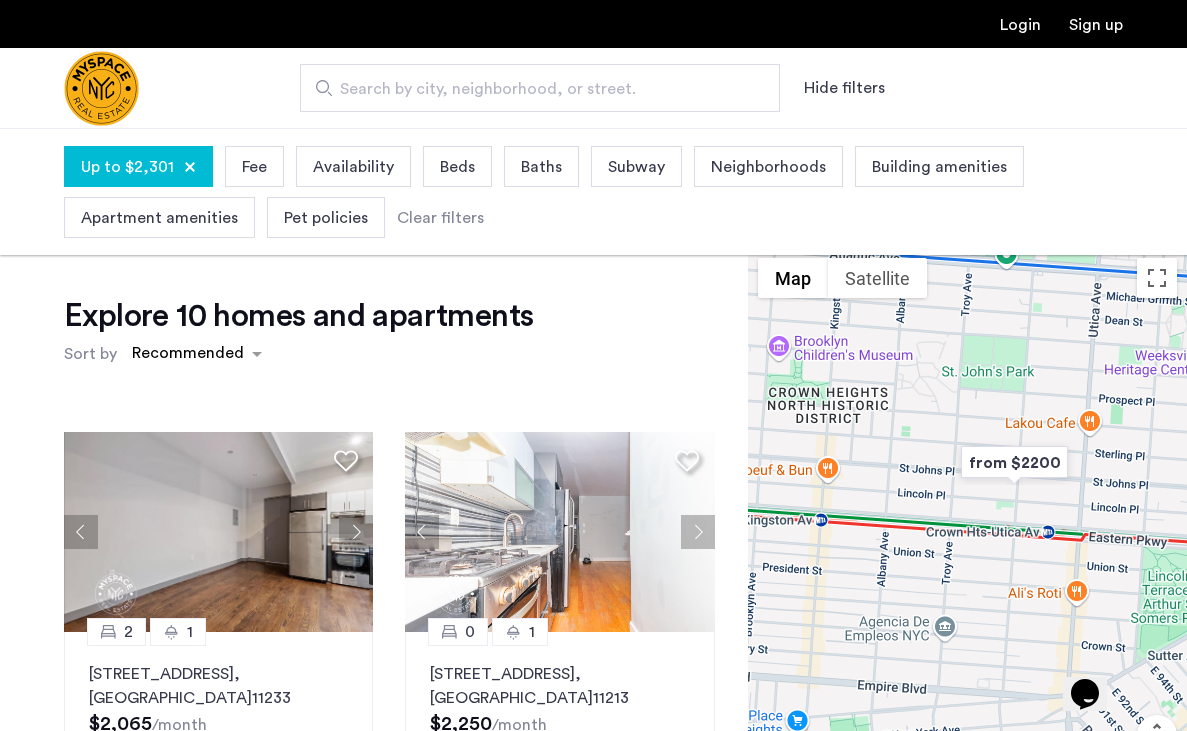 drag, startPoint x: 1041, startPoint y: 434, endPoint x: 1118, endPoint y: 244, distance: 205.00975 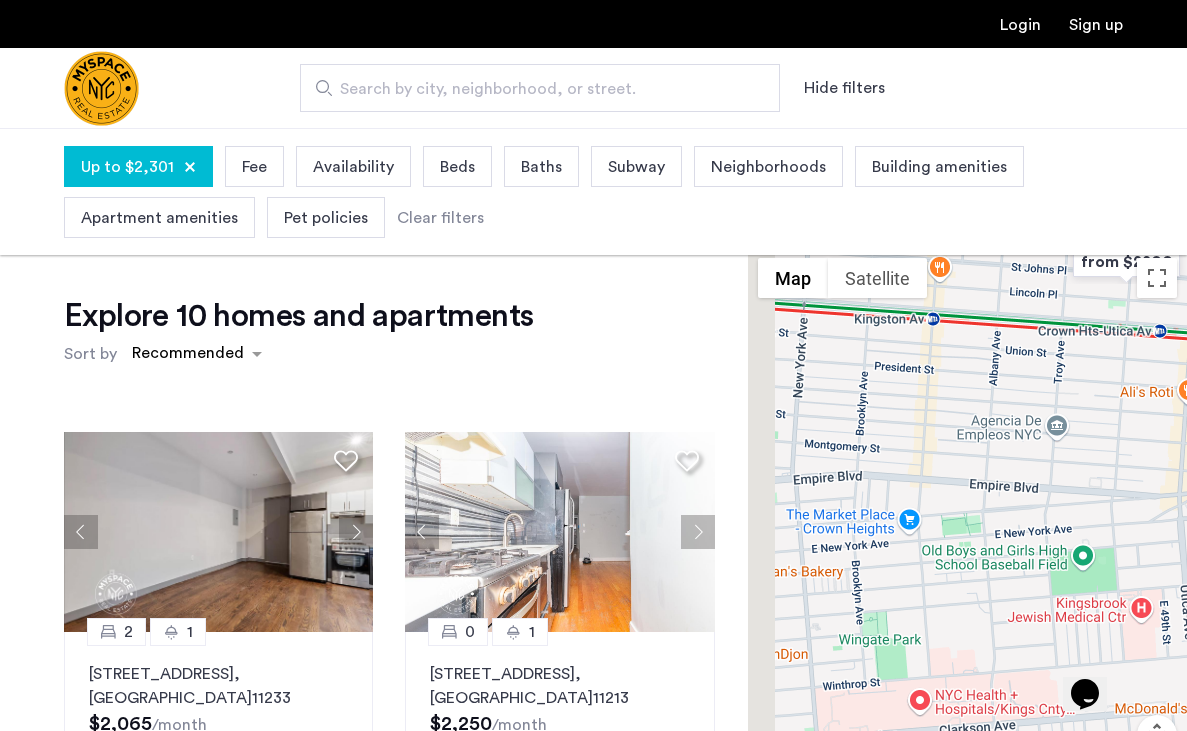 drag, startPoint x: 943, startPoint y: 551, endPoint x: 1050, endPoint y: 345, distance: 232.13142 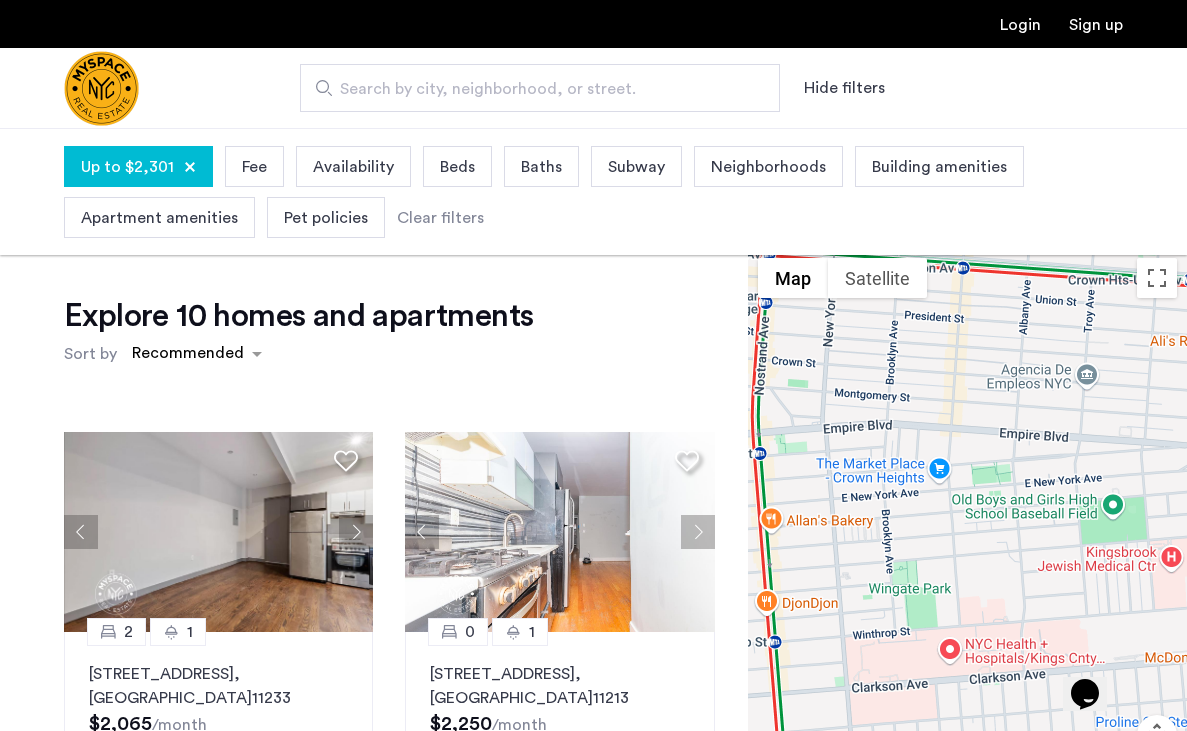 click at bounding box center (967, 549) 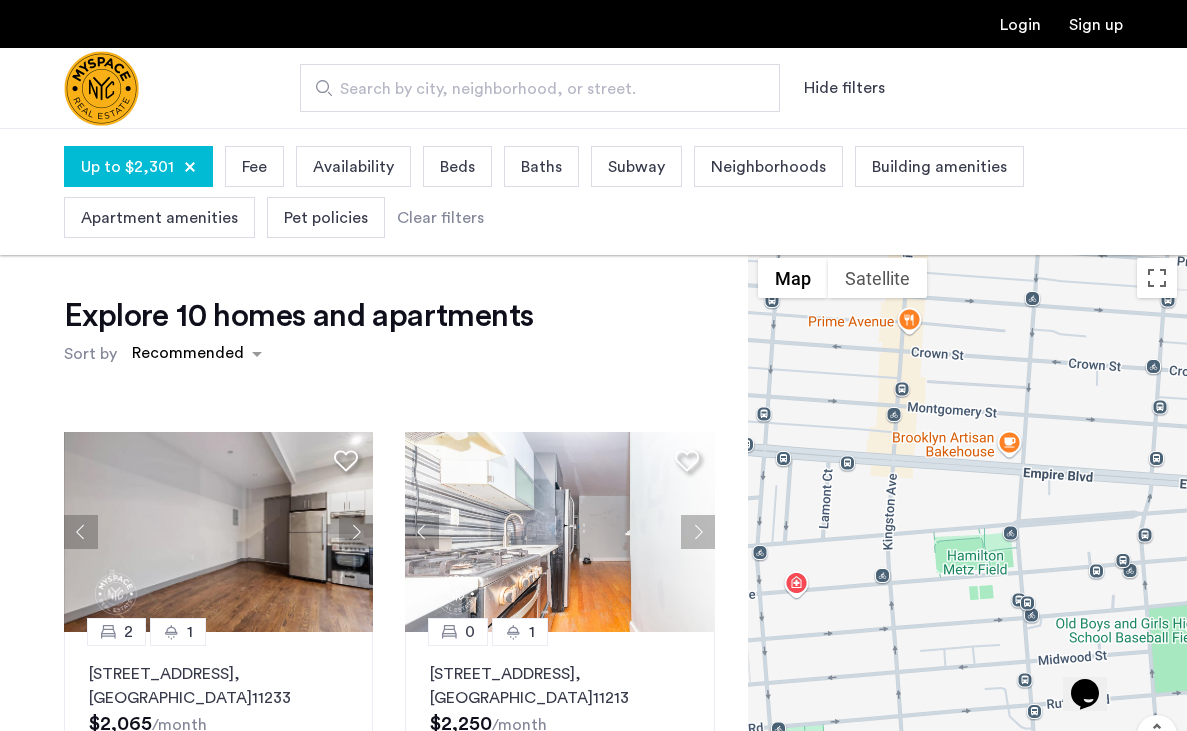 click at bounding box center (967, 549) 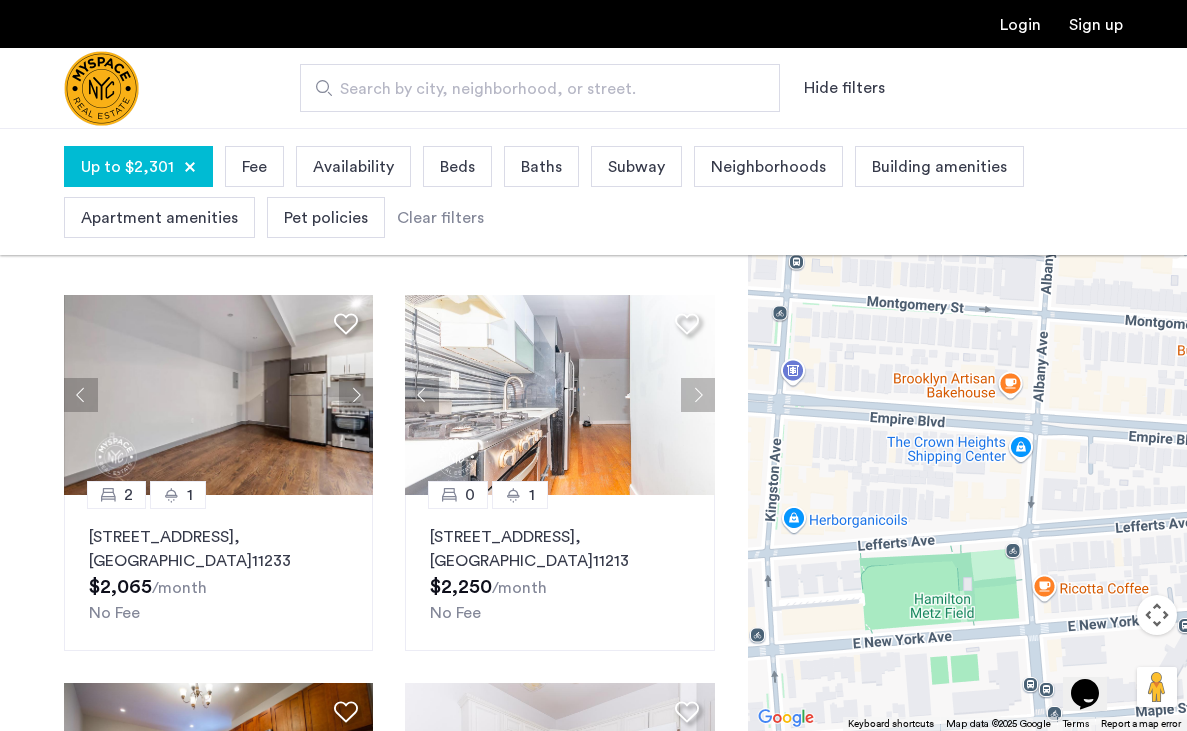 scroll, scrollTop: 175, scrollLeft: 0, axis: vertical 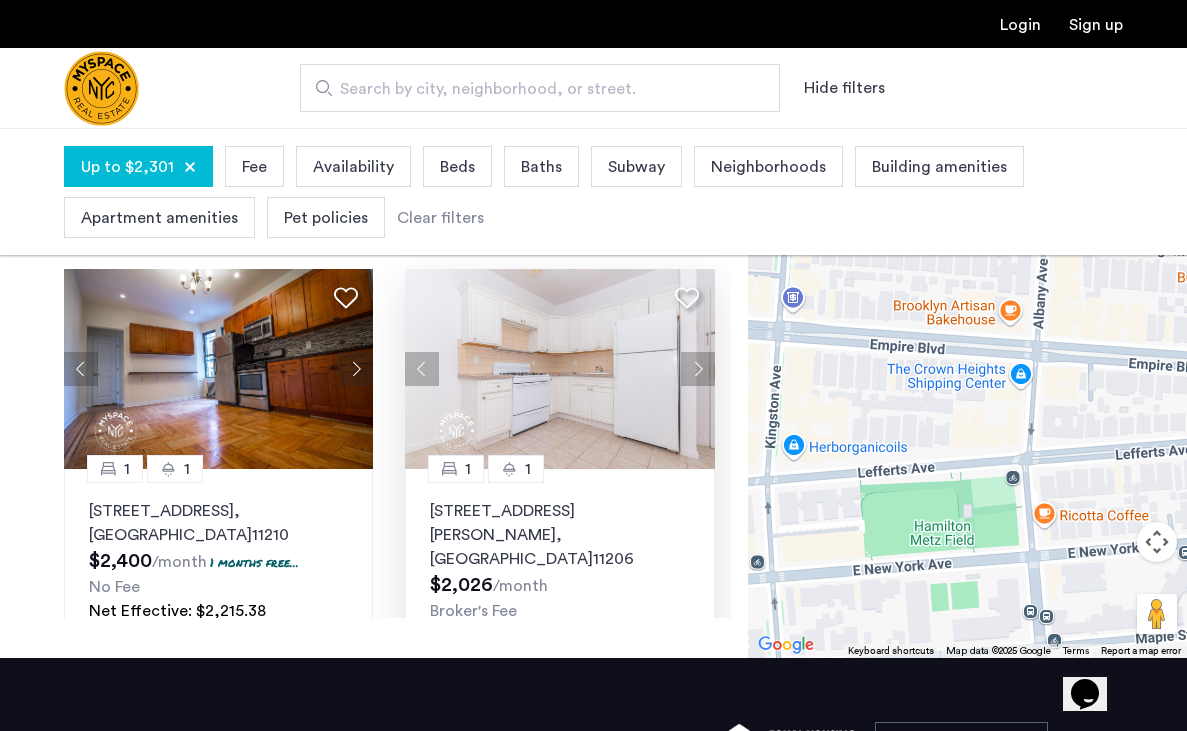 click 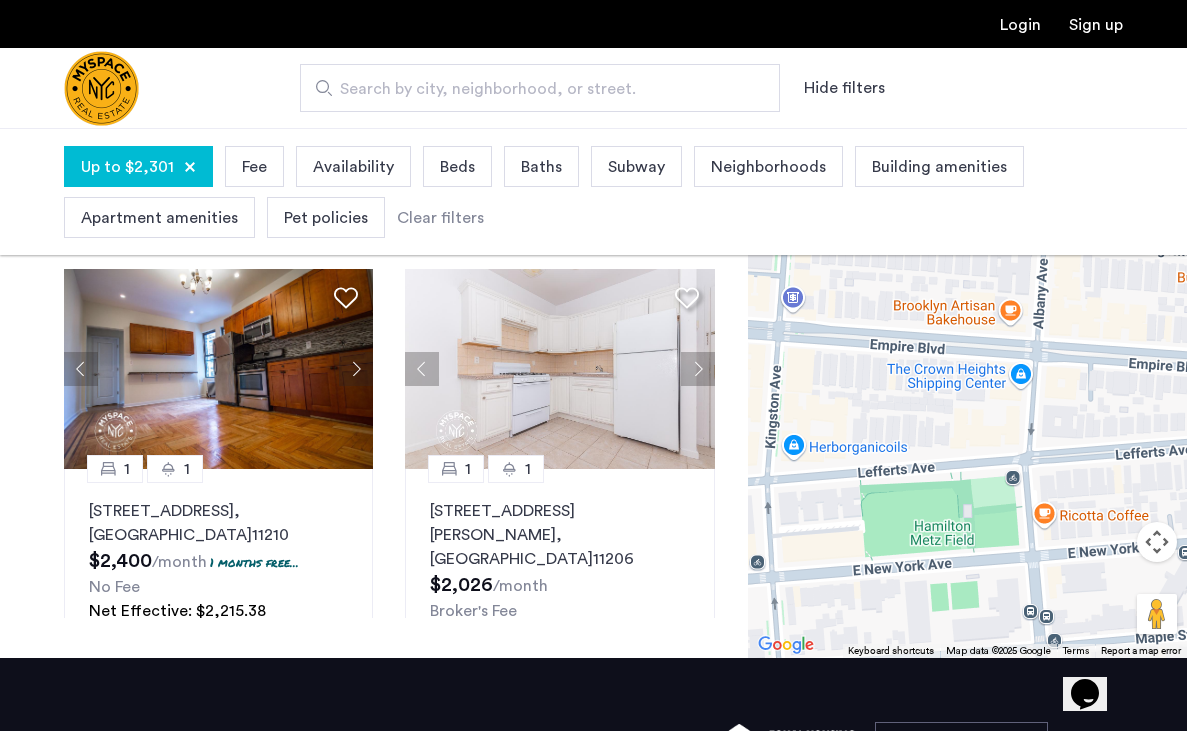 click on "Clear filters" at bounding box center [440, 218] 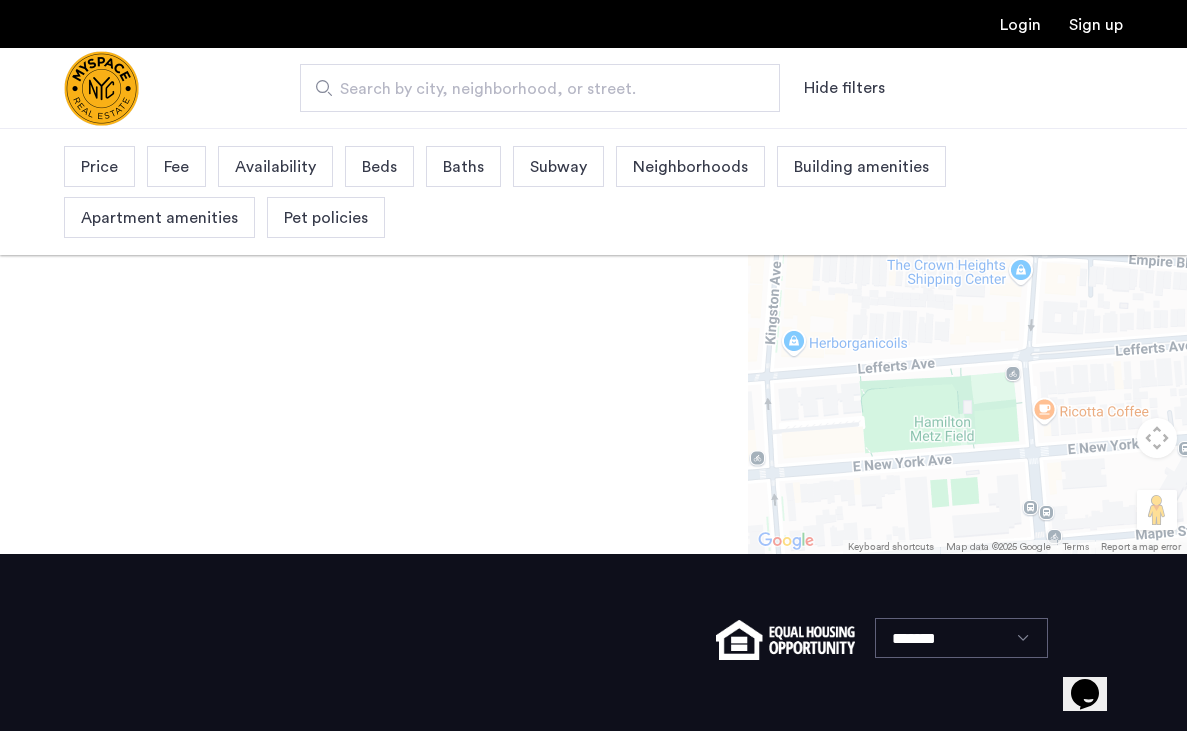 scroll, scrollTop: 0, scrollLeft: 0, axis: both 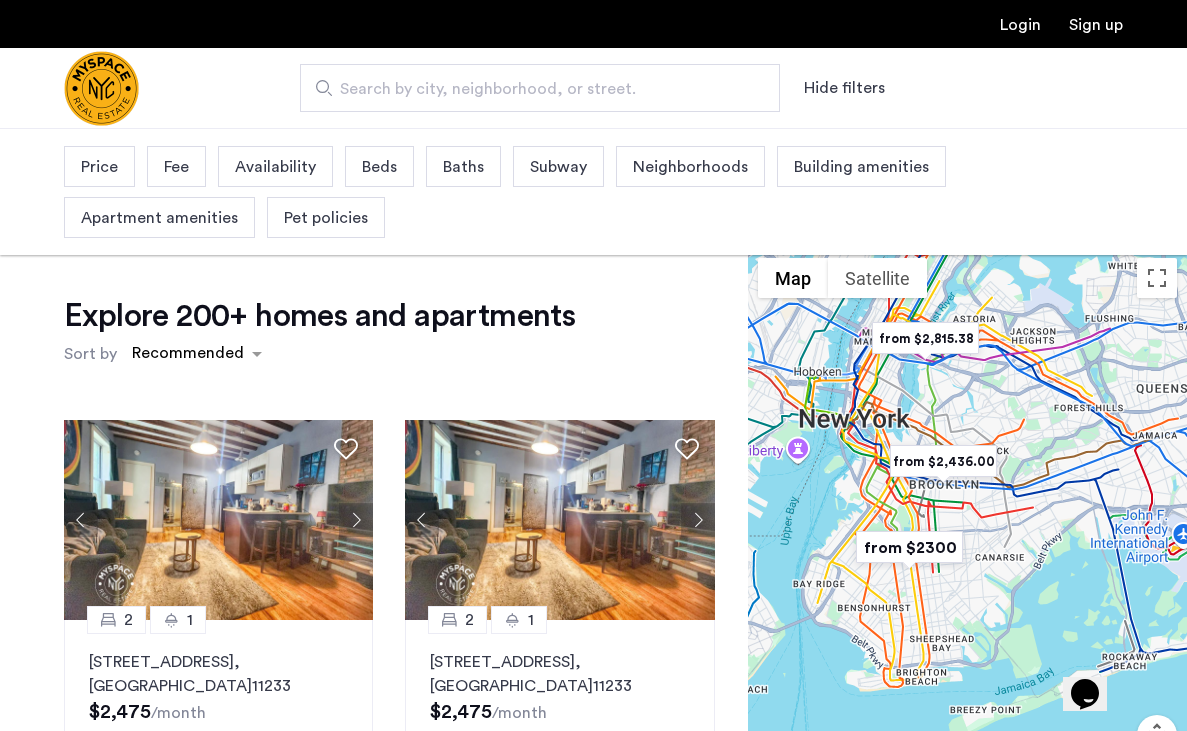 drag, startPoint x: 934, startPoint y: 625, endPoint x: 912, endPoint y: 506, distance: 121.016525 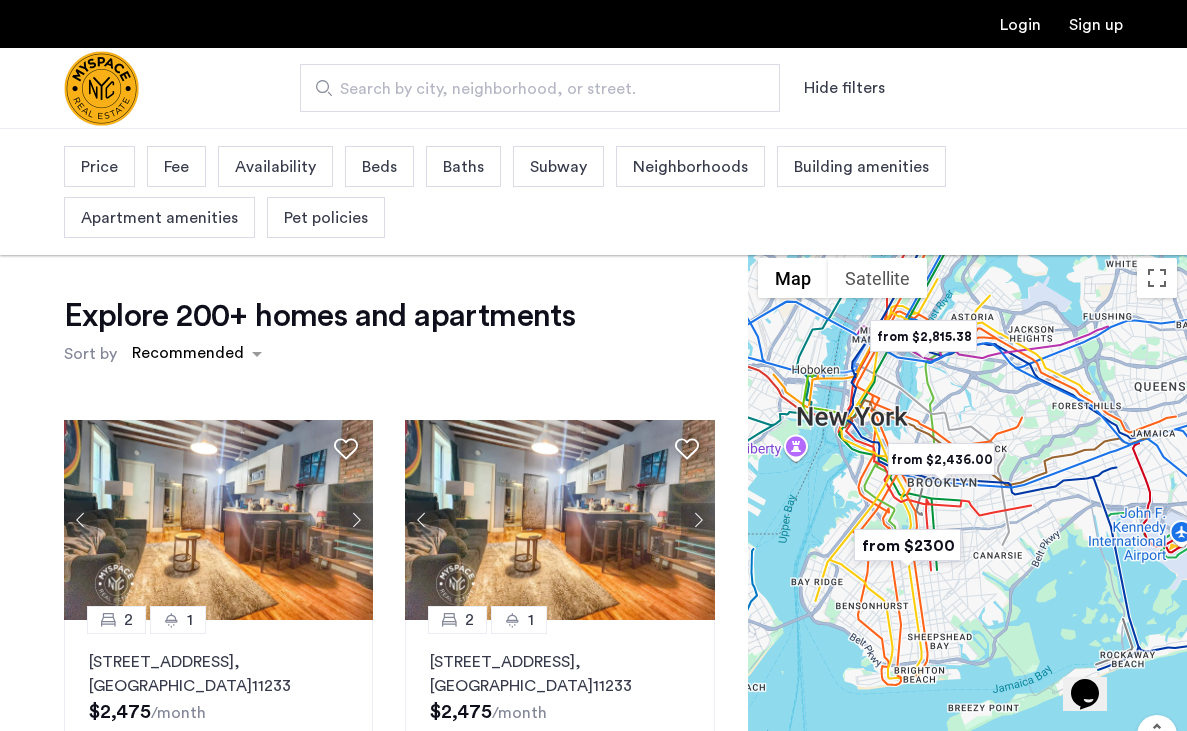 click at bounding box center [967, 549] 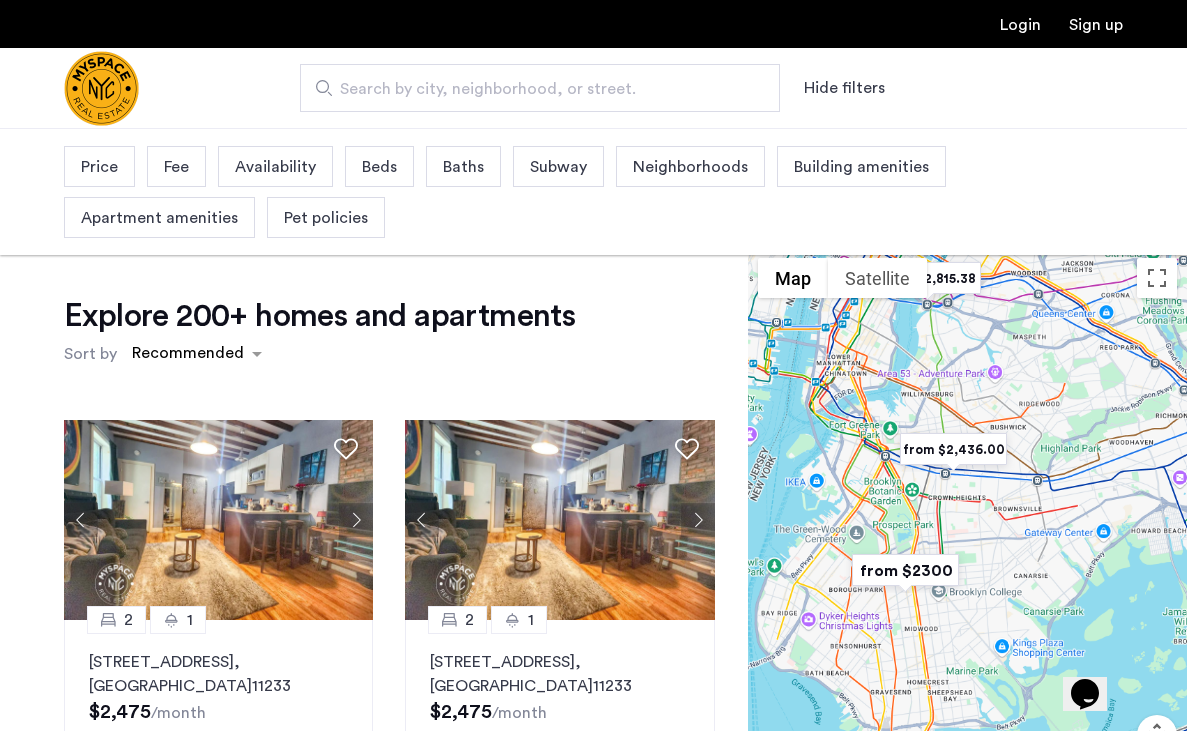 click at bounding box center [967, 549] 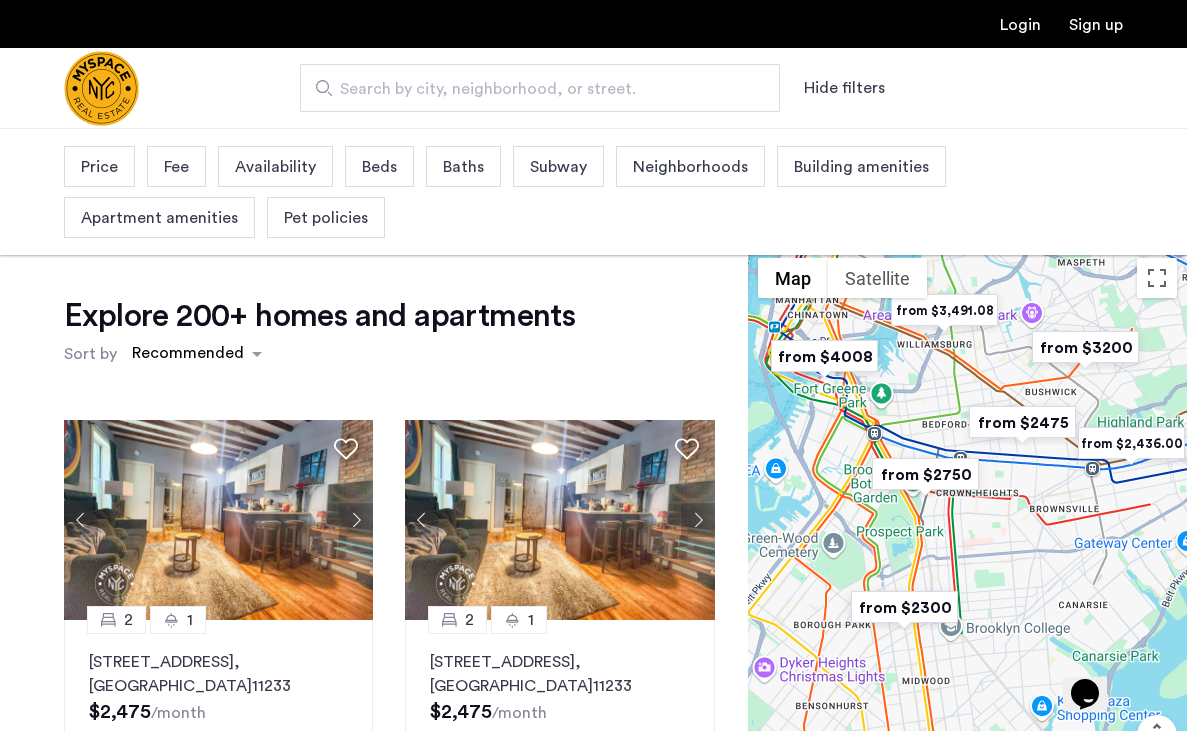 click at bounding box center (967, 549) 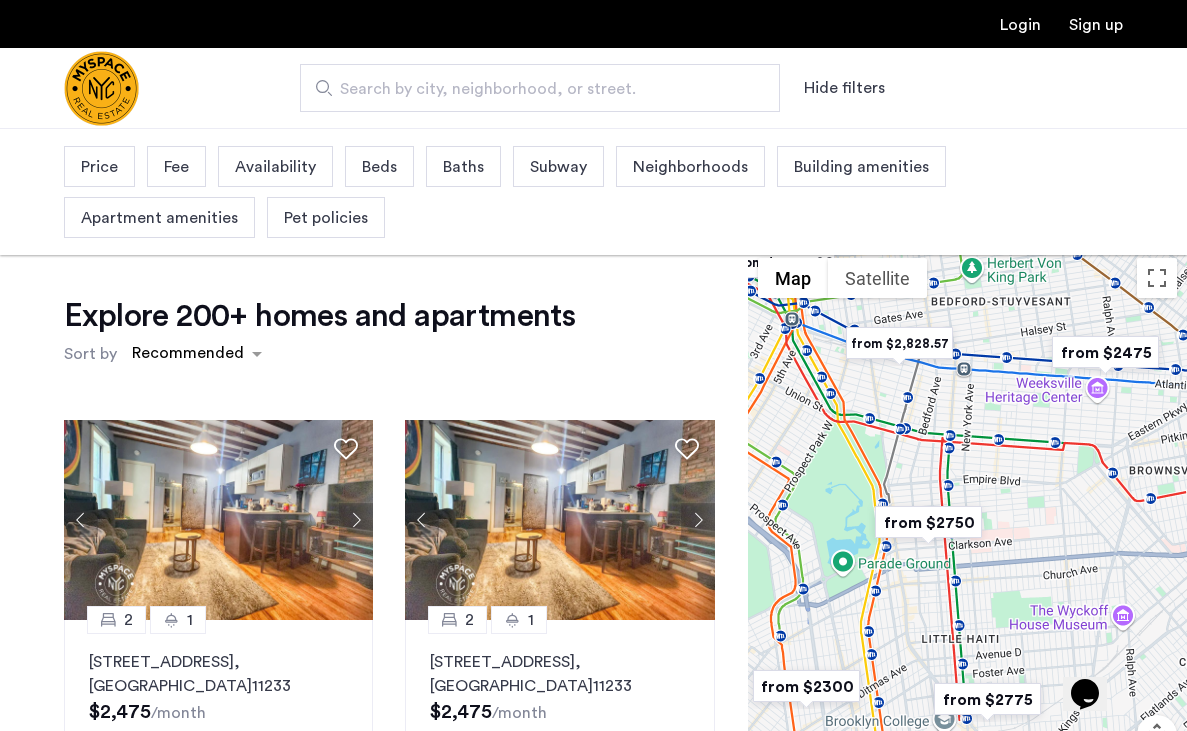 click at bounding box center [967, 549] 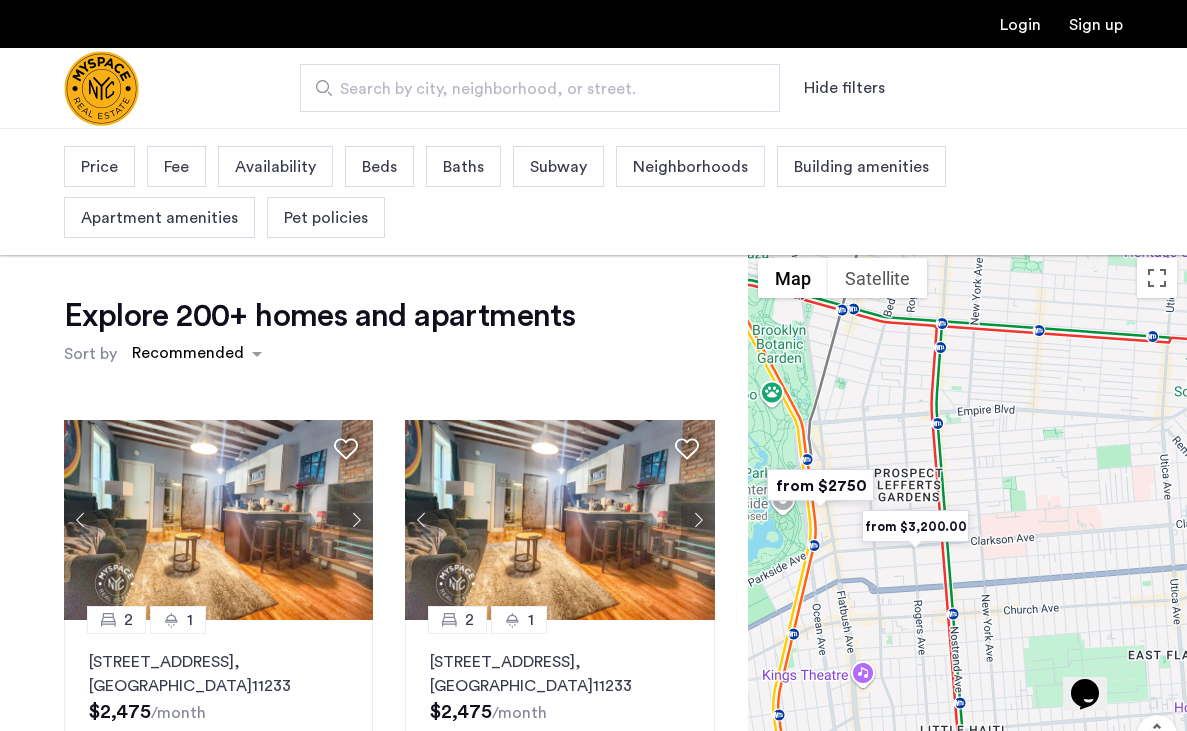 click at bounding box center [820, 485] 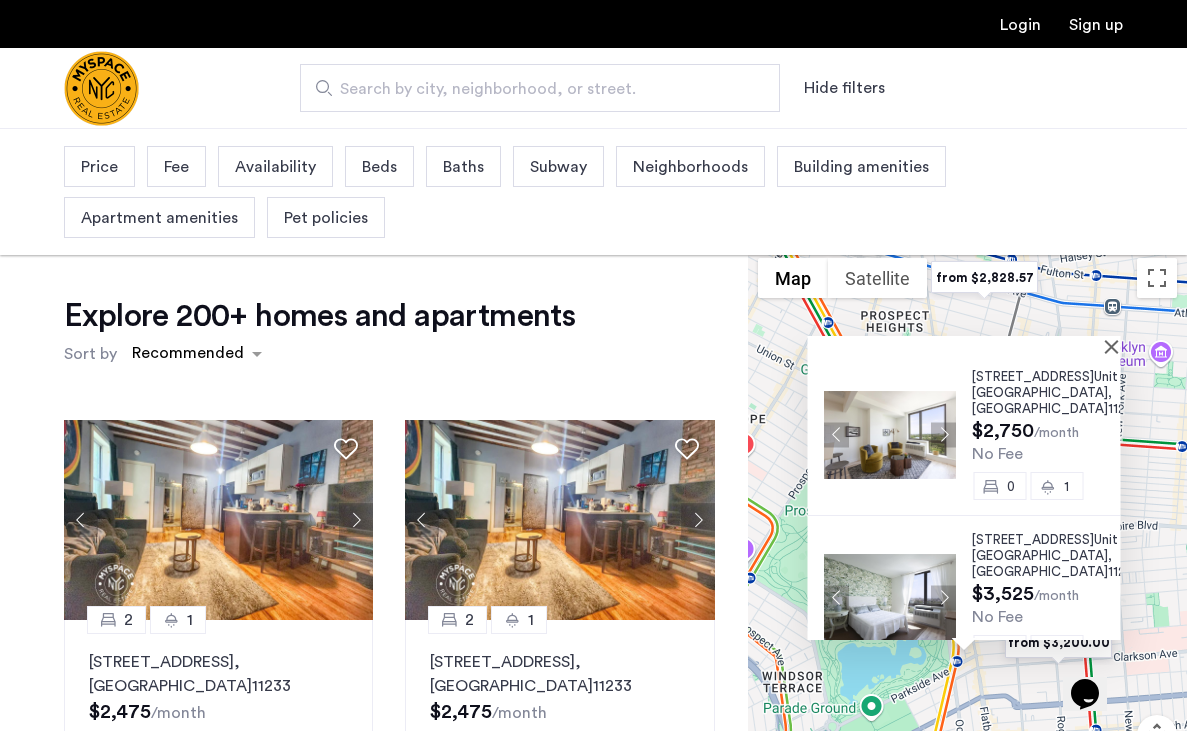 scroll, scrollTop: 44, scrollLeft: 0, axis: vertical 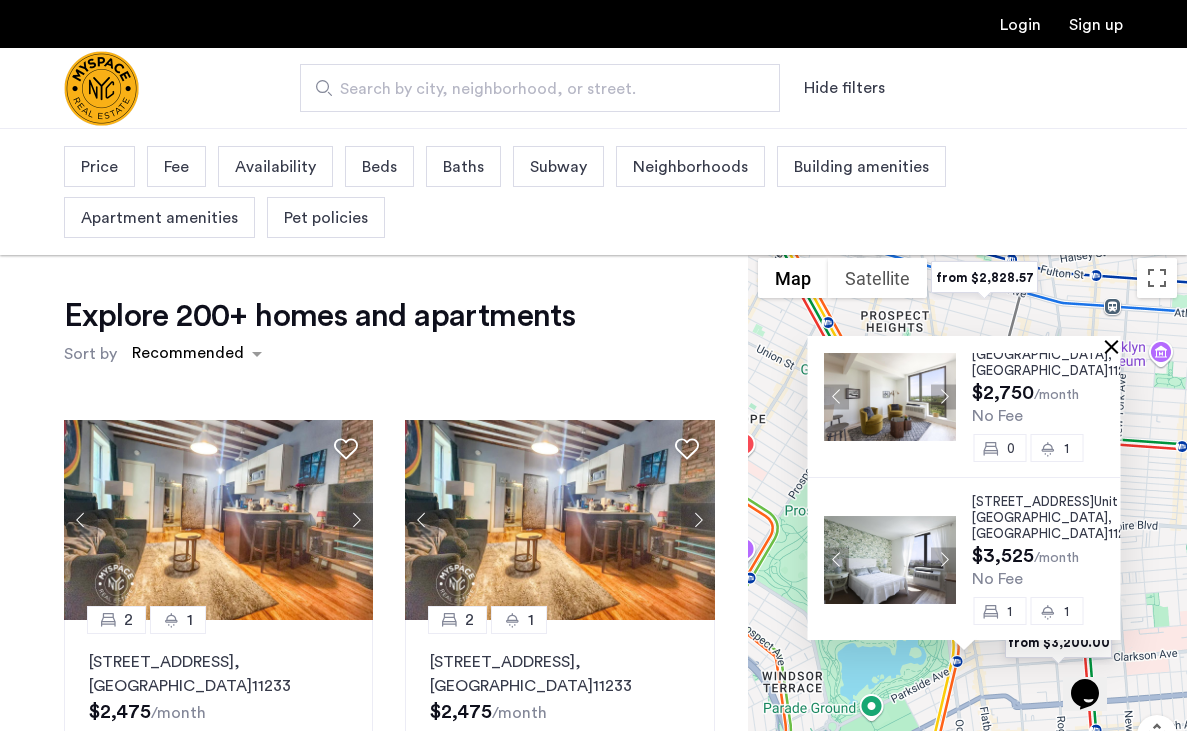 click at bounding box center (1116, 346) 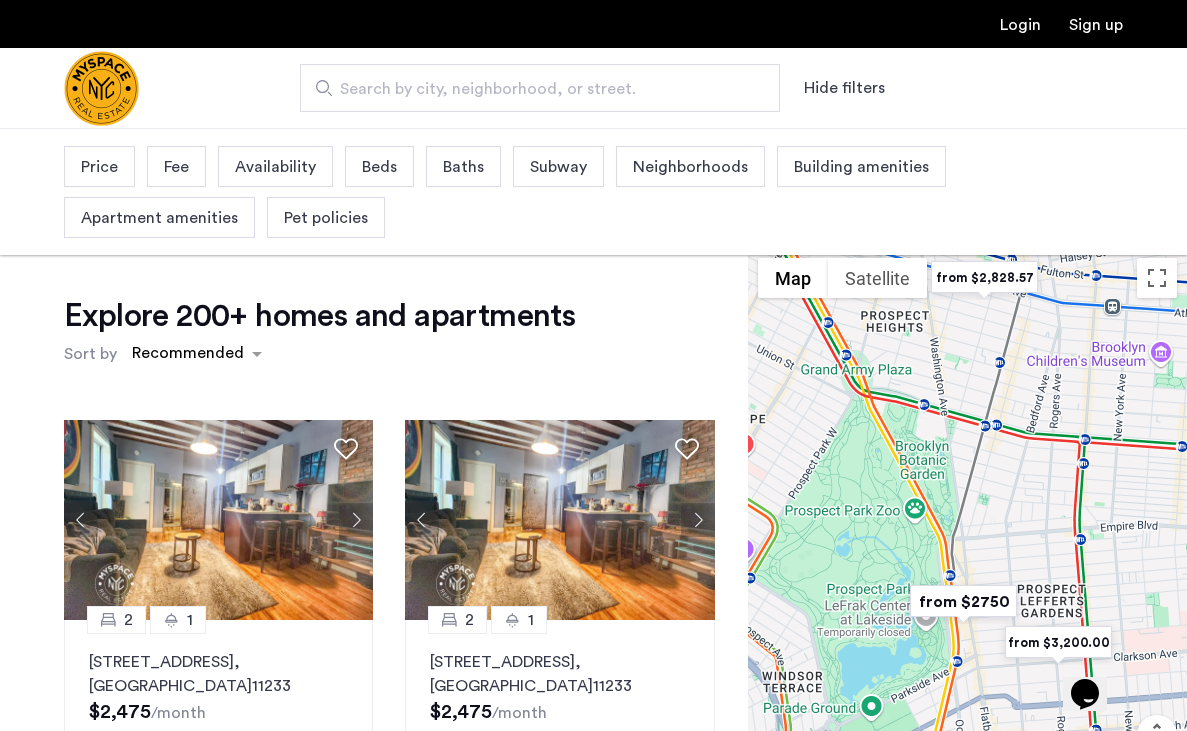 drag, startPoint x: 1073, startPoint y: 462, endPoint x: 1014, endPoint y: 358, distance: 119.57006 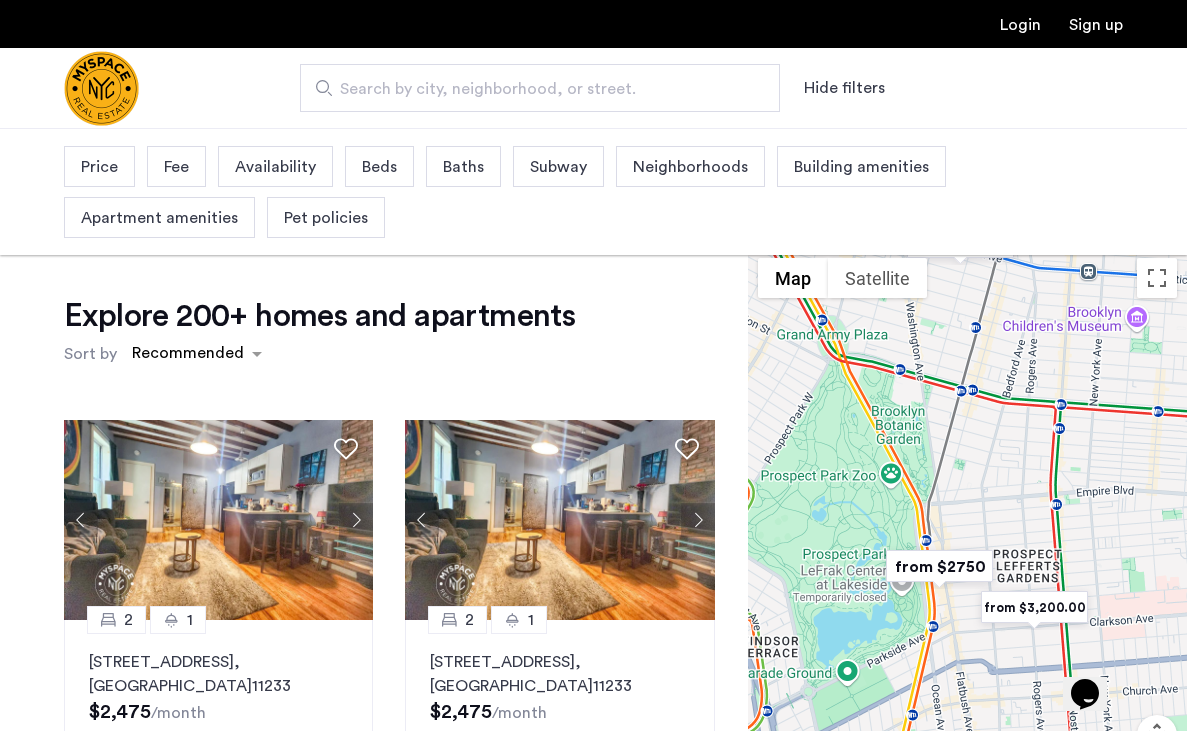 click at bounding box center (1034, 607) 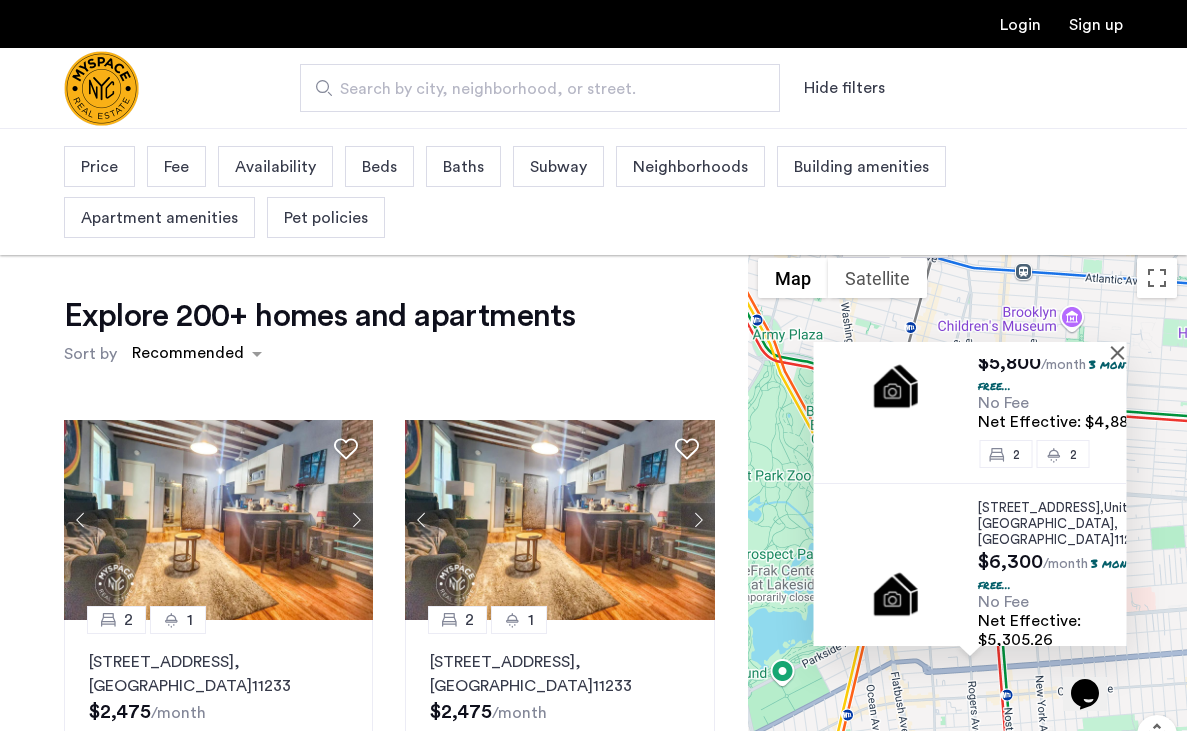 scroll, scrollTop: 1794, scrollLeft: 0, axis: vertical 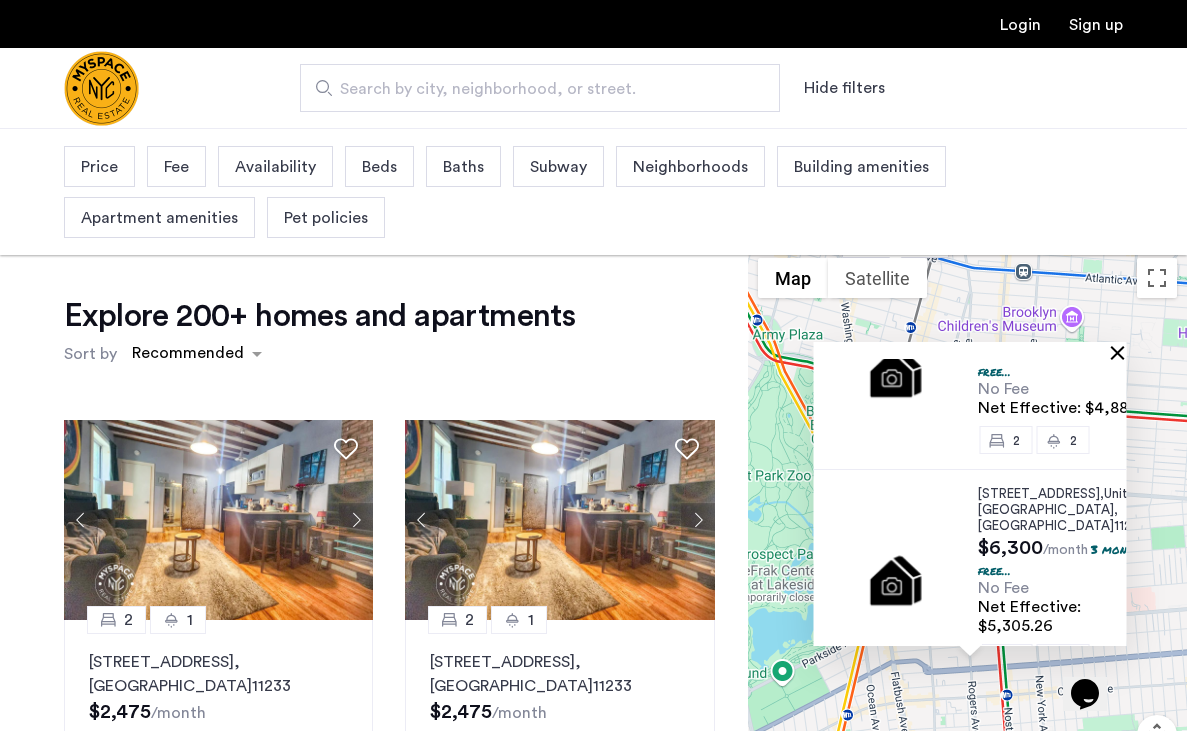 click at bounding box center (1122, 352) 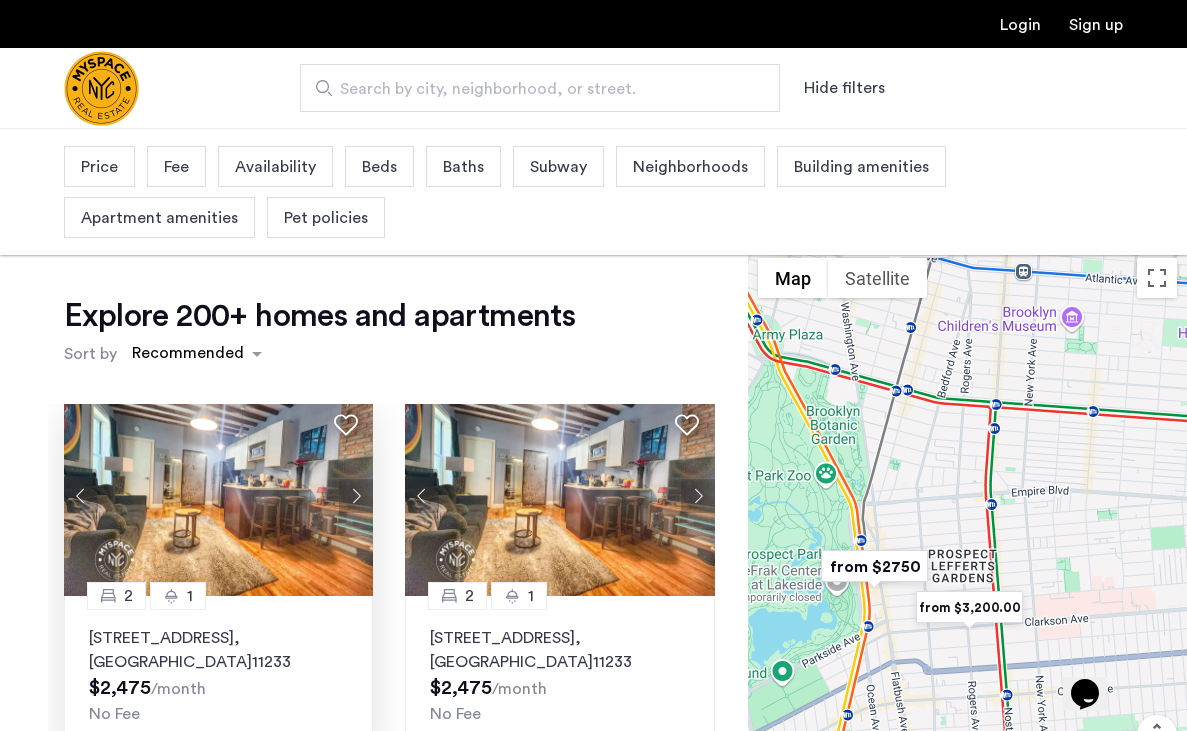 scroll, scrollTop: 31, scrollLeft: 0, axis: vertical 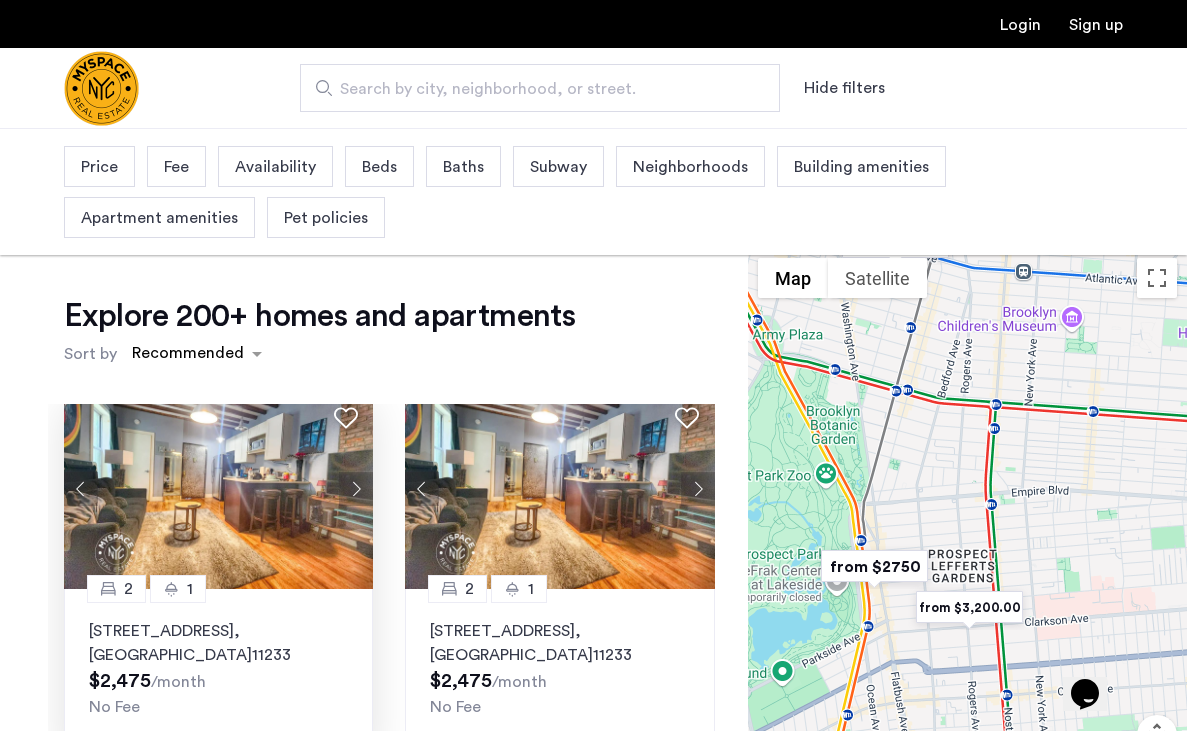 click 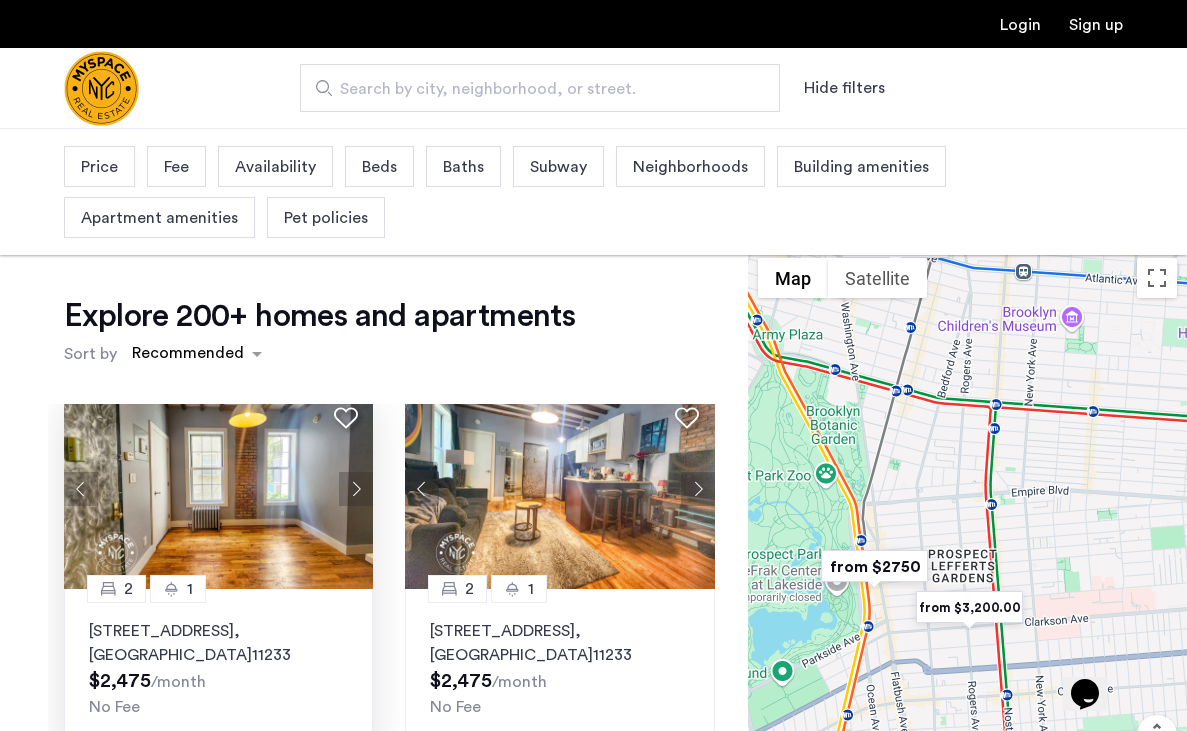 click 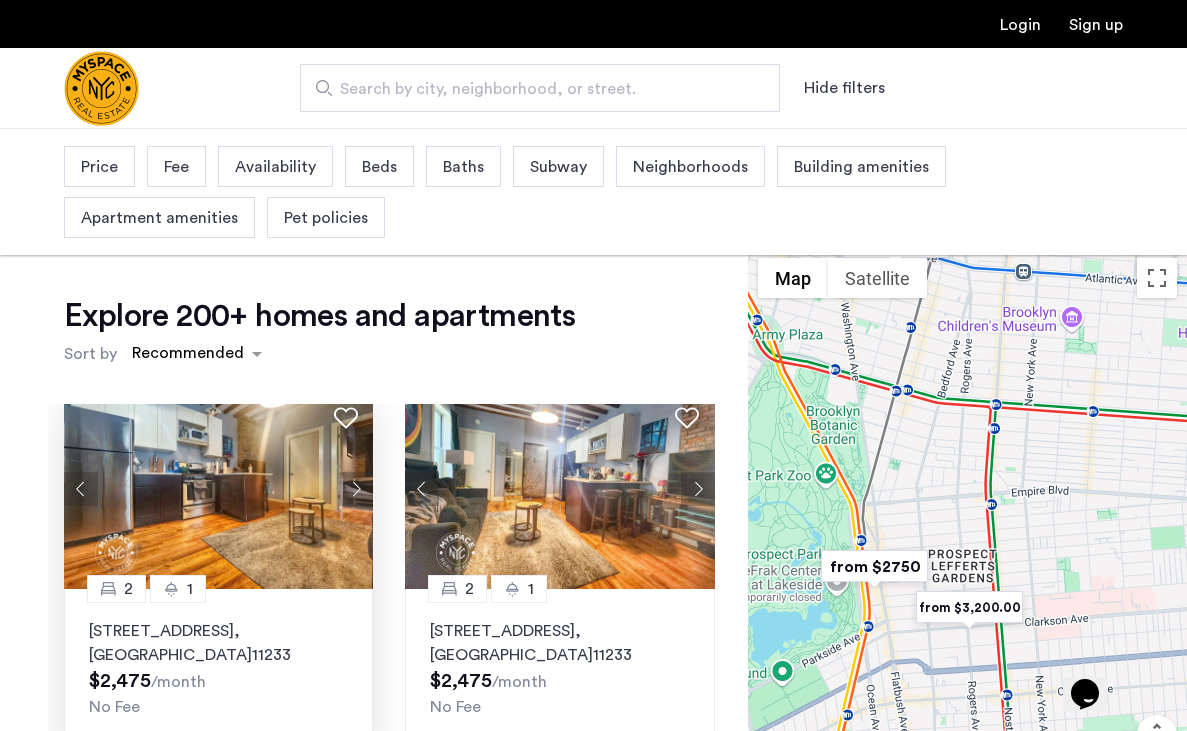 click 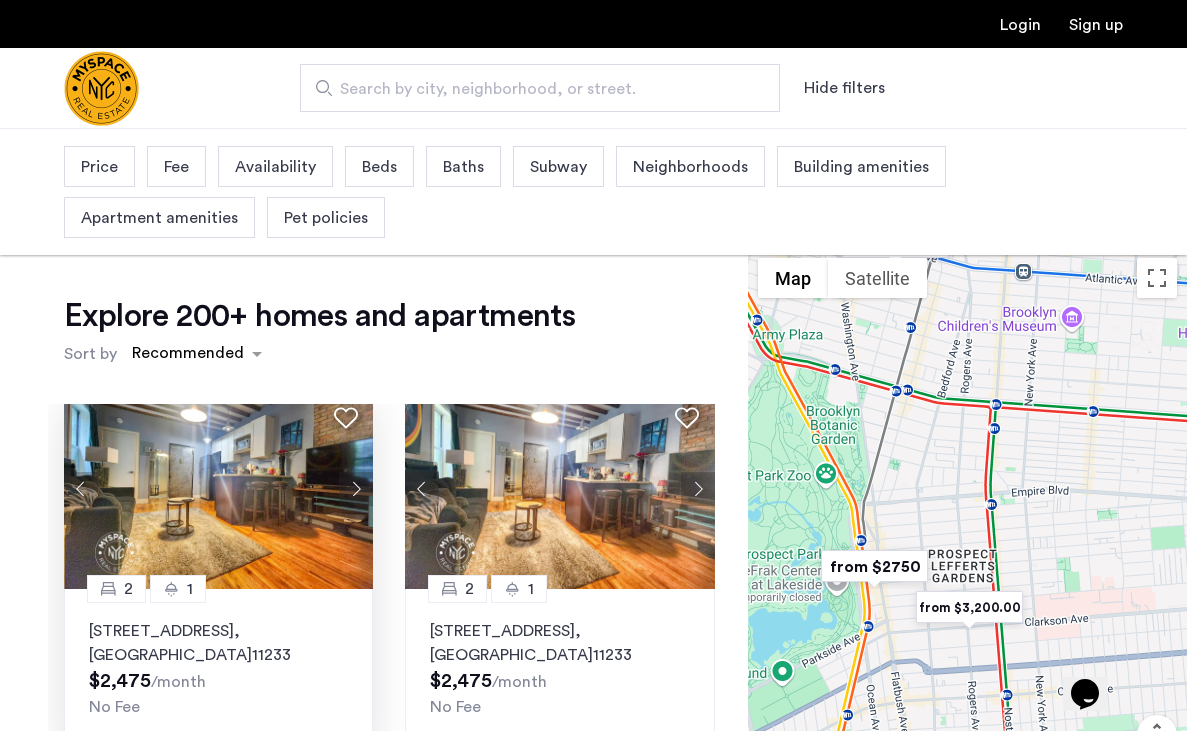 click 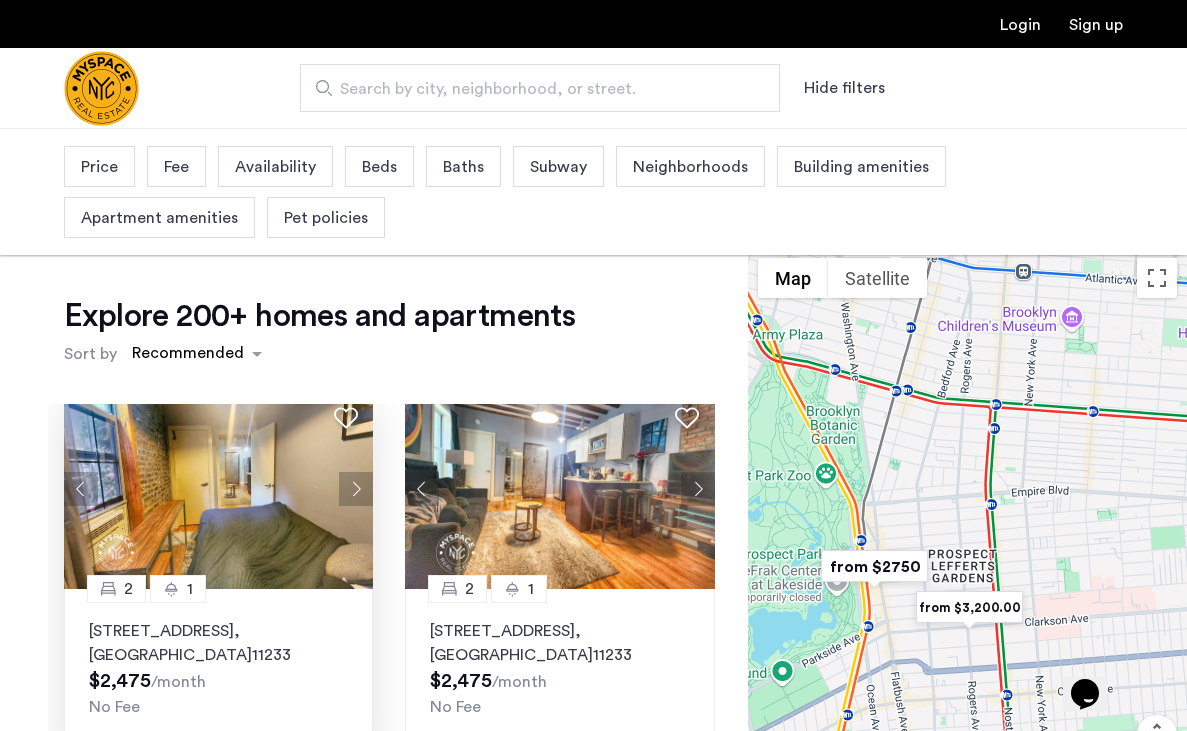 click 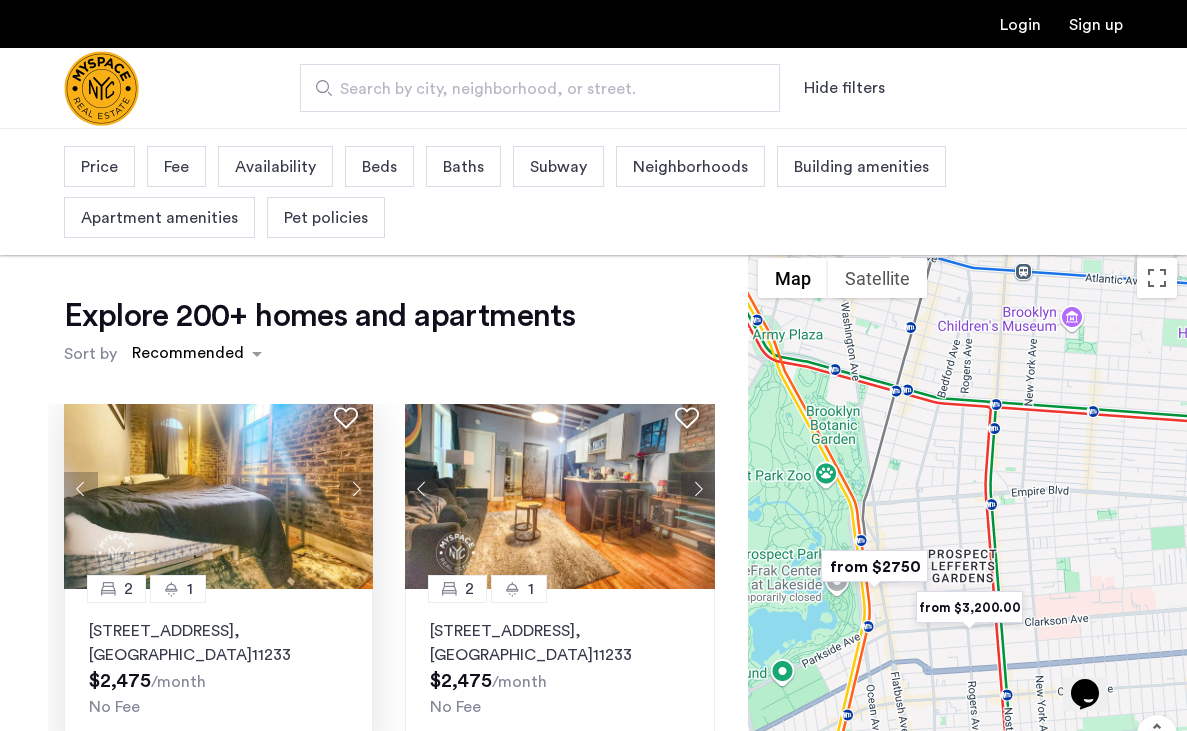 click 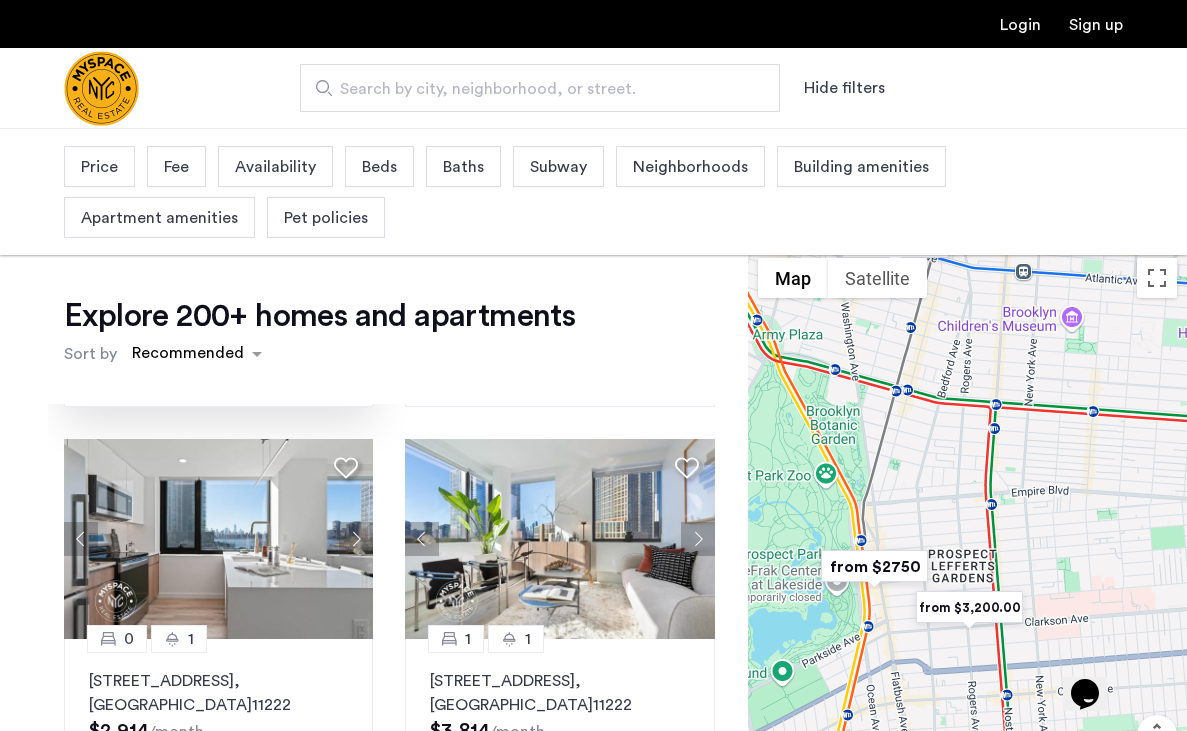 scroll, scrollTop: 0, scrollLeft: 0, axis: both 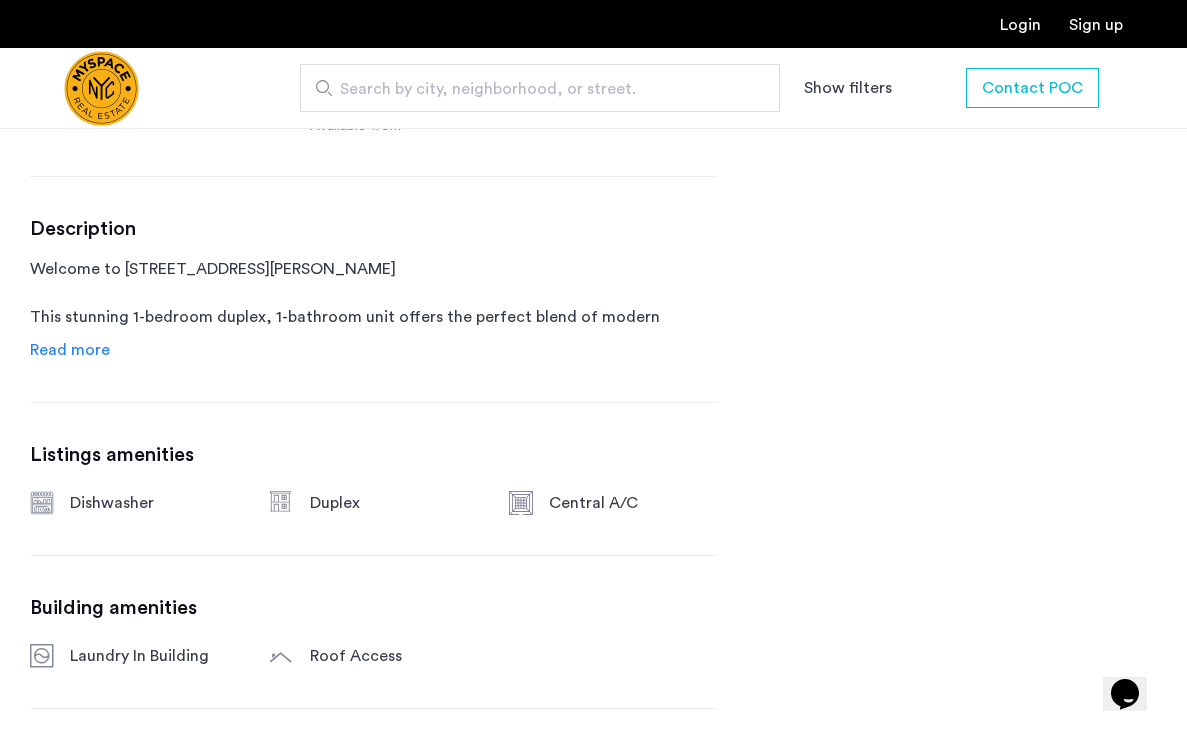 click on "Read more" 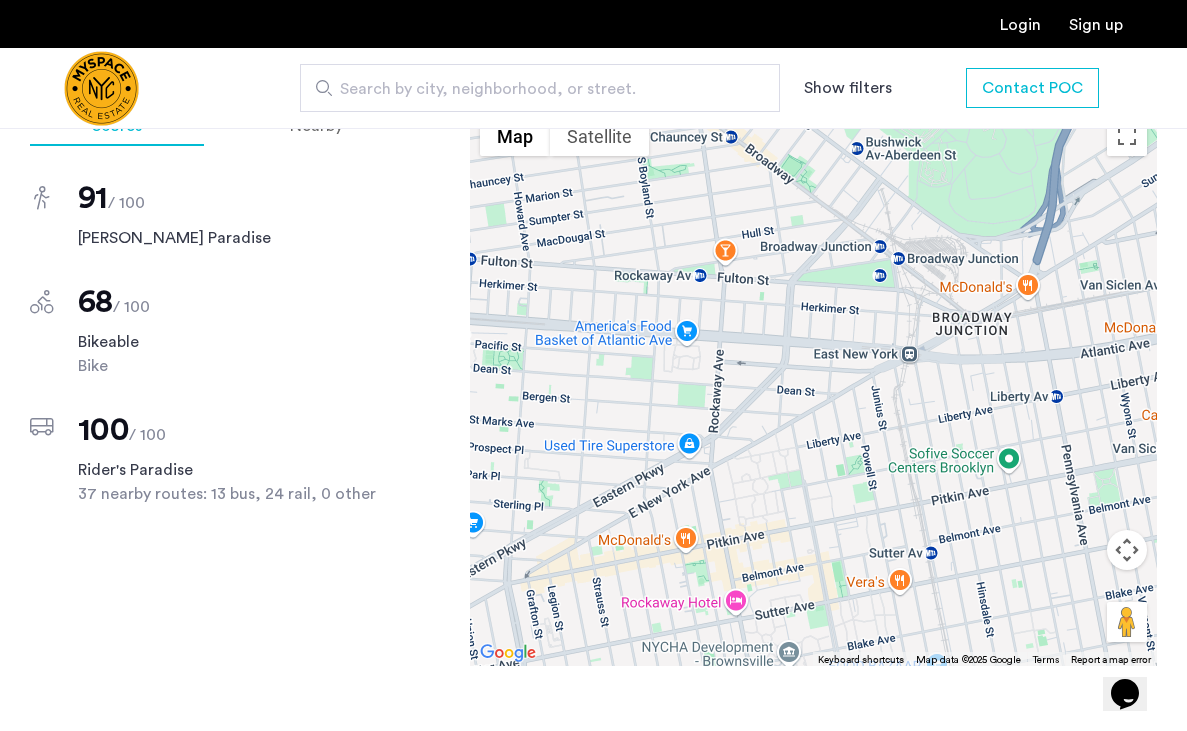 scroll, scrollTop: 2391, scrollLeft: 0, axis: vertical 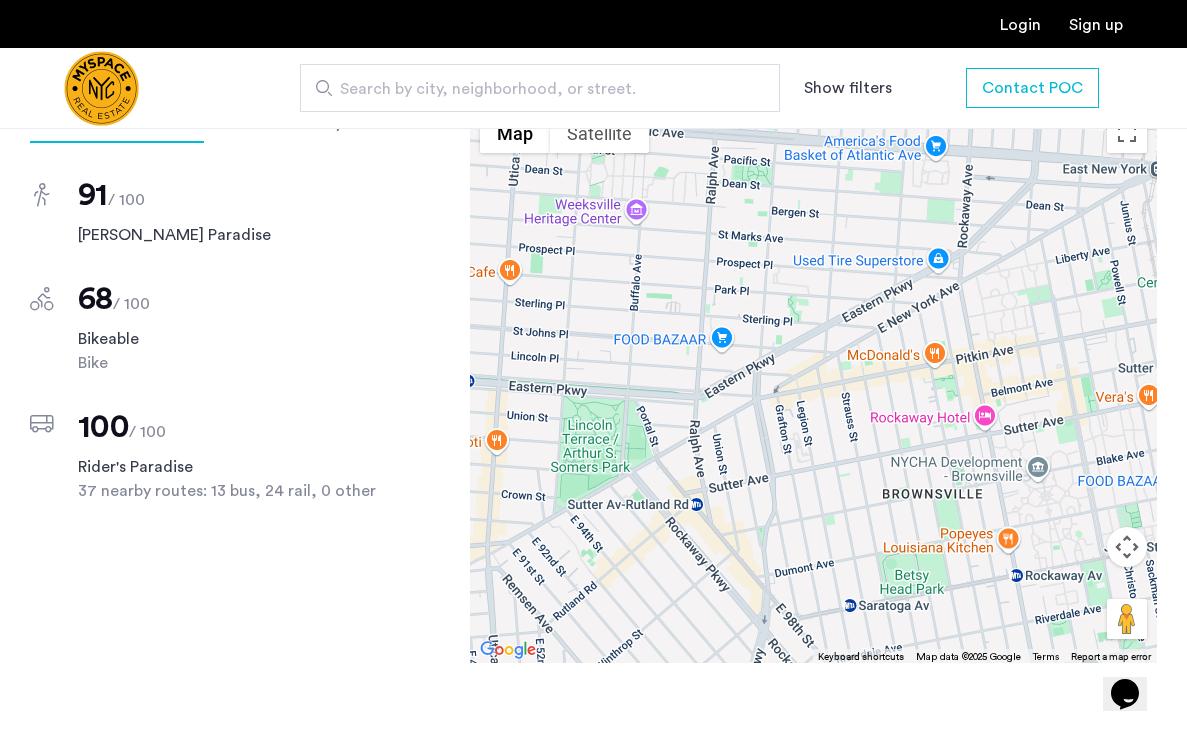 drag, startPoint x: 983, startPoint y: 474, endPoint x: 1234, endPoint y: 288, distance: 312.40518 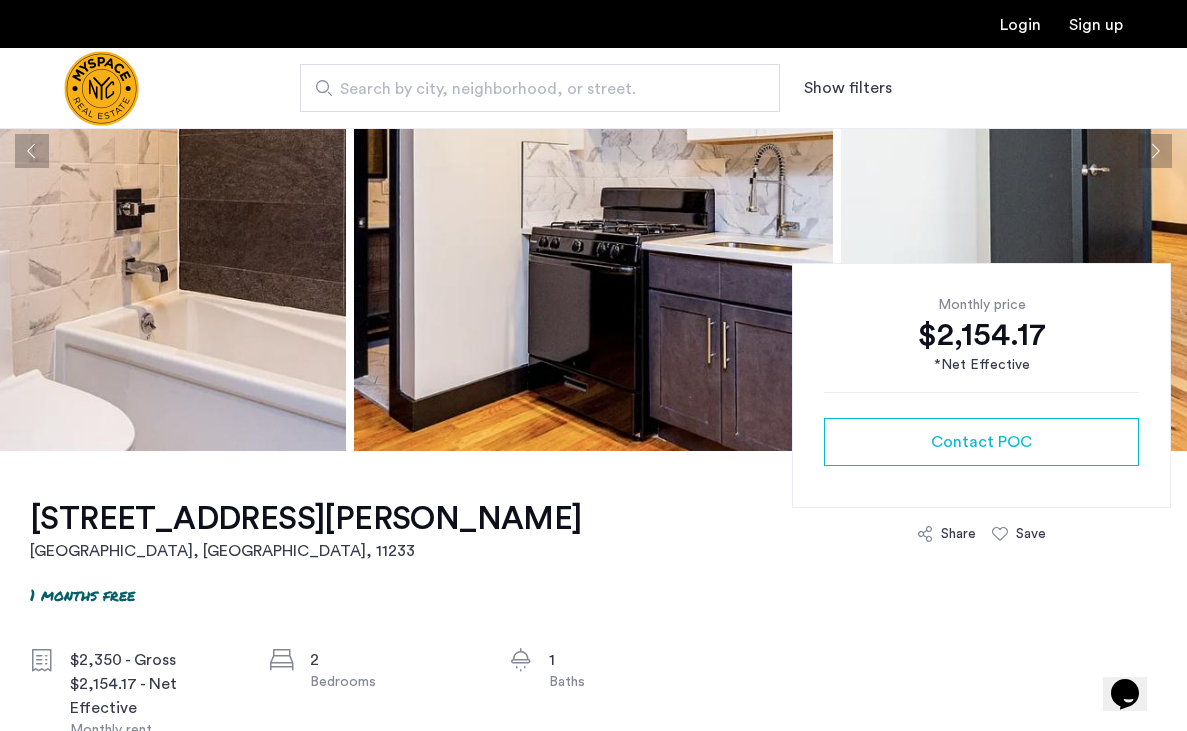scroll, scrollTop: 284, scrollLeft: 0, axis: vertical 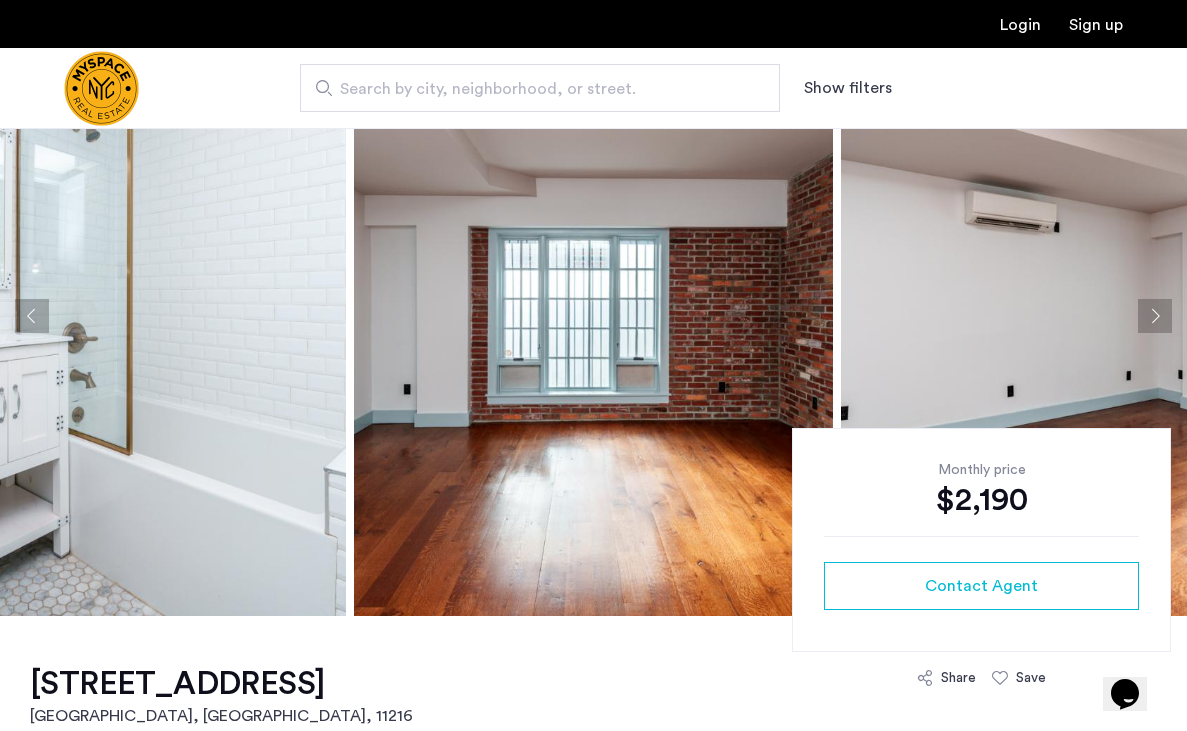 click 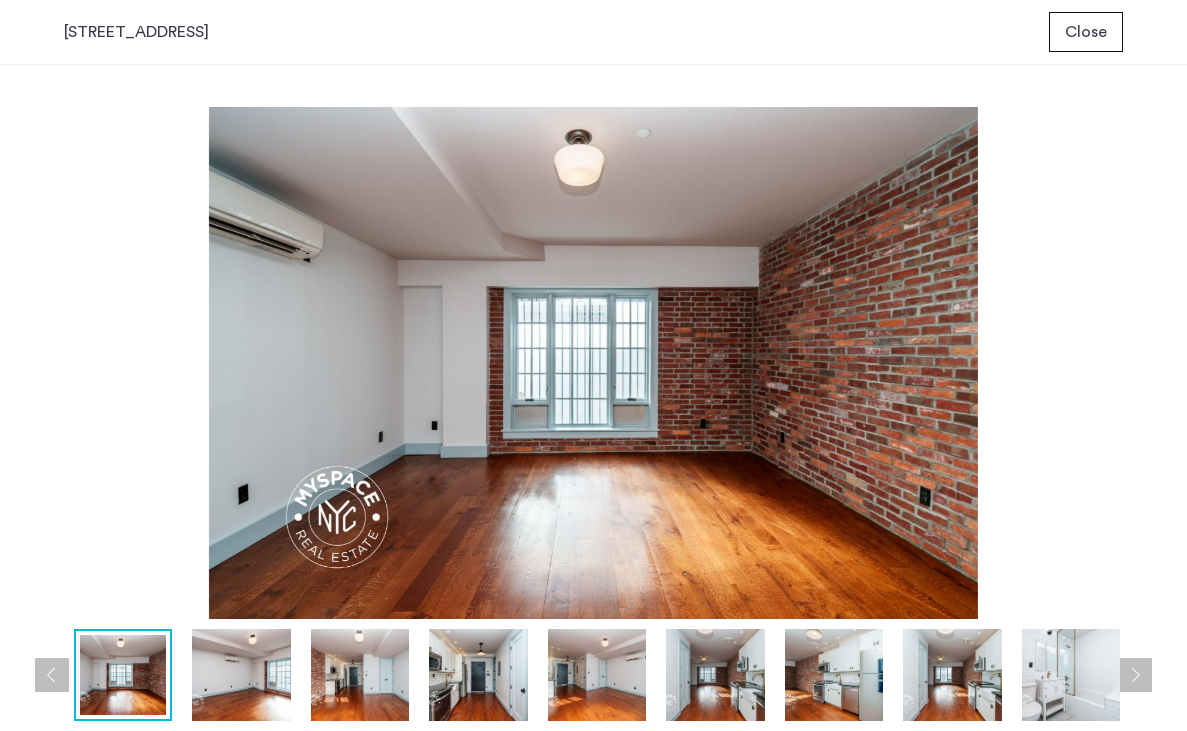 click at bounding box center (241, 675) 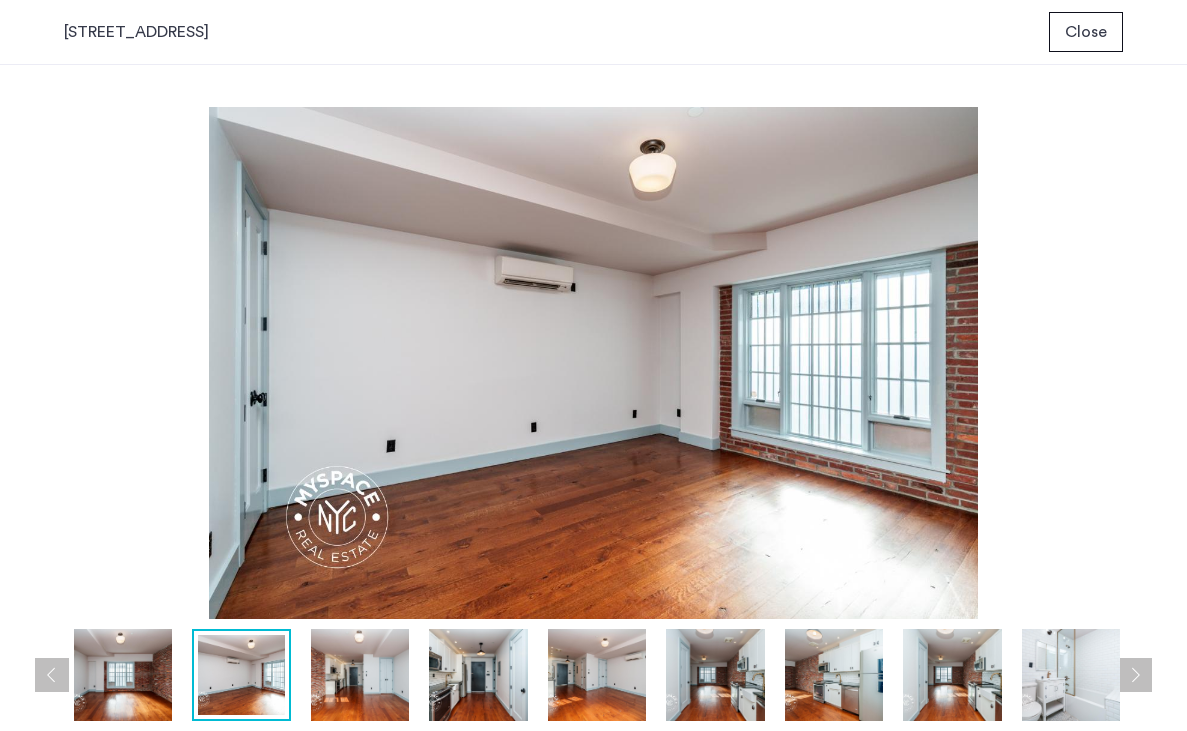 click at bounding box center [360, 675] 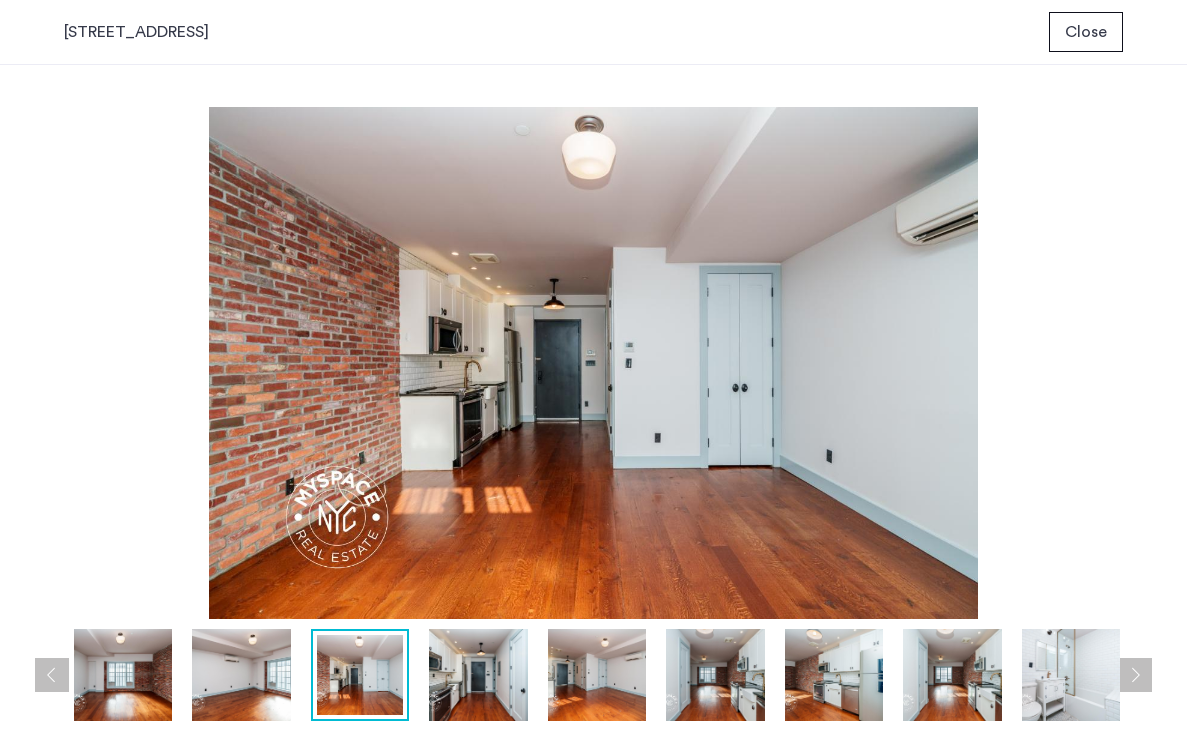 click at bounding box center (478, 675) 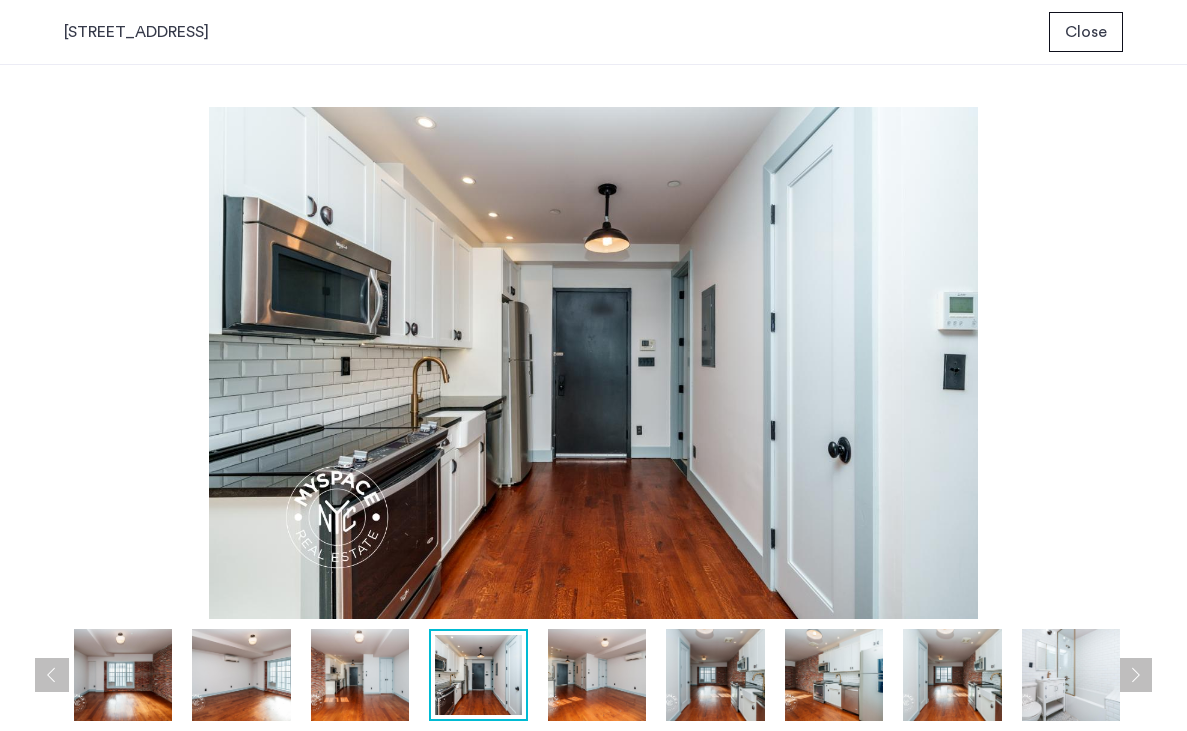 click at bounding box center [597, 675] 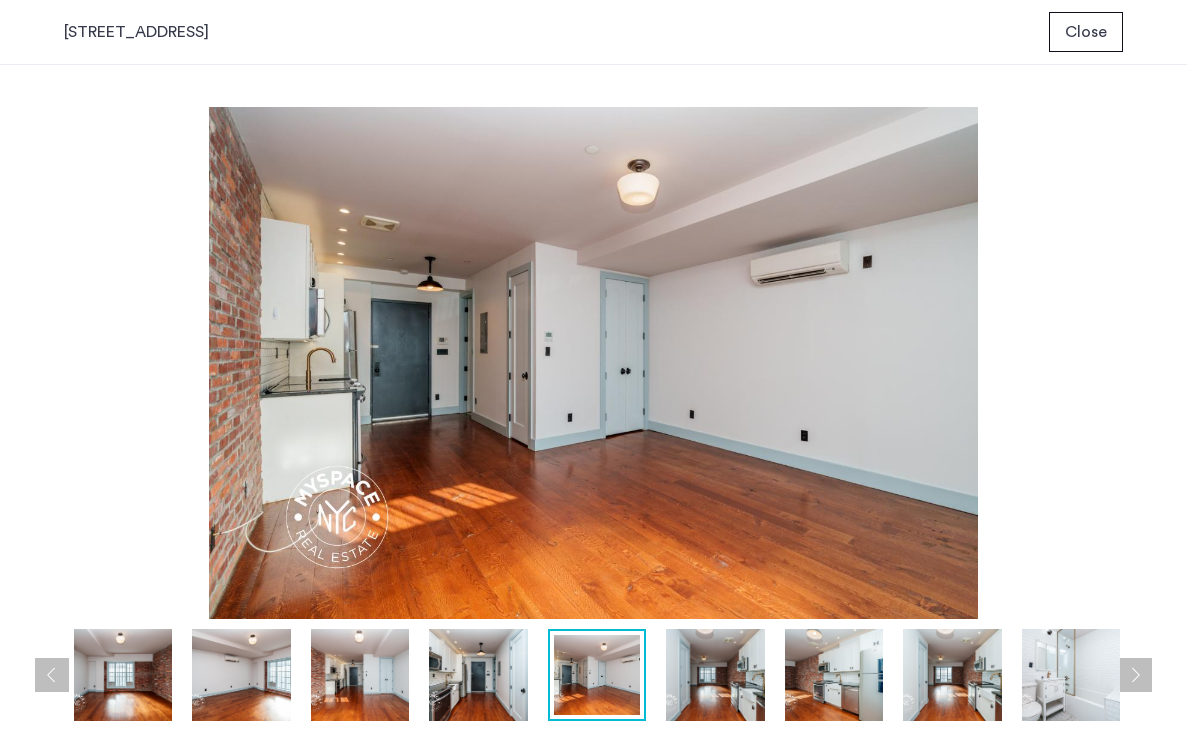 click at bounding box center [715, 675] 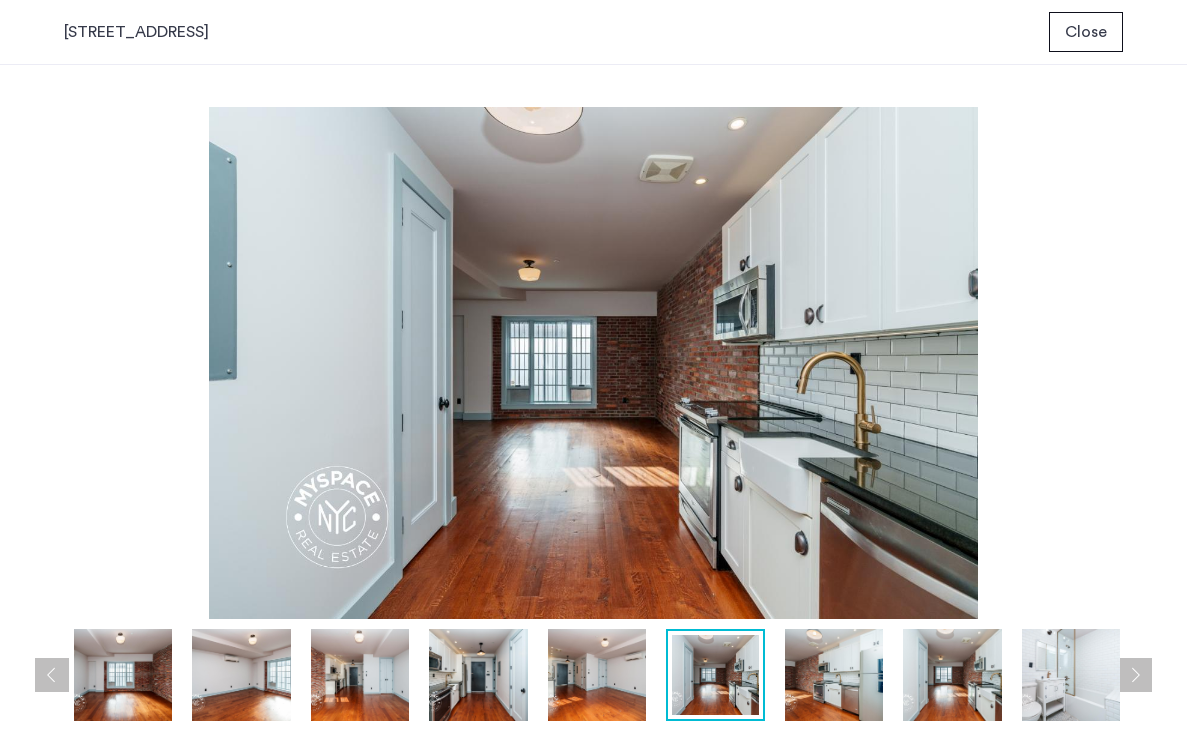 click at bounding box center (834, 675) 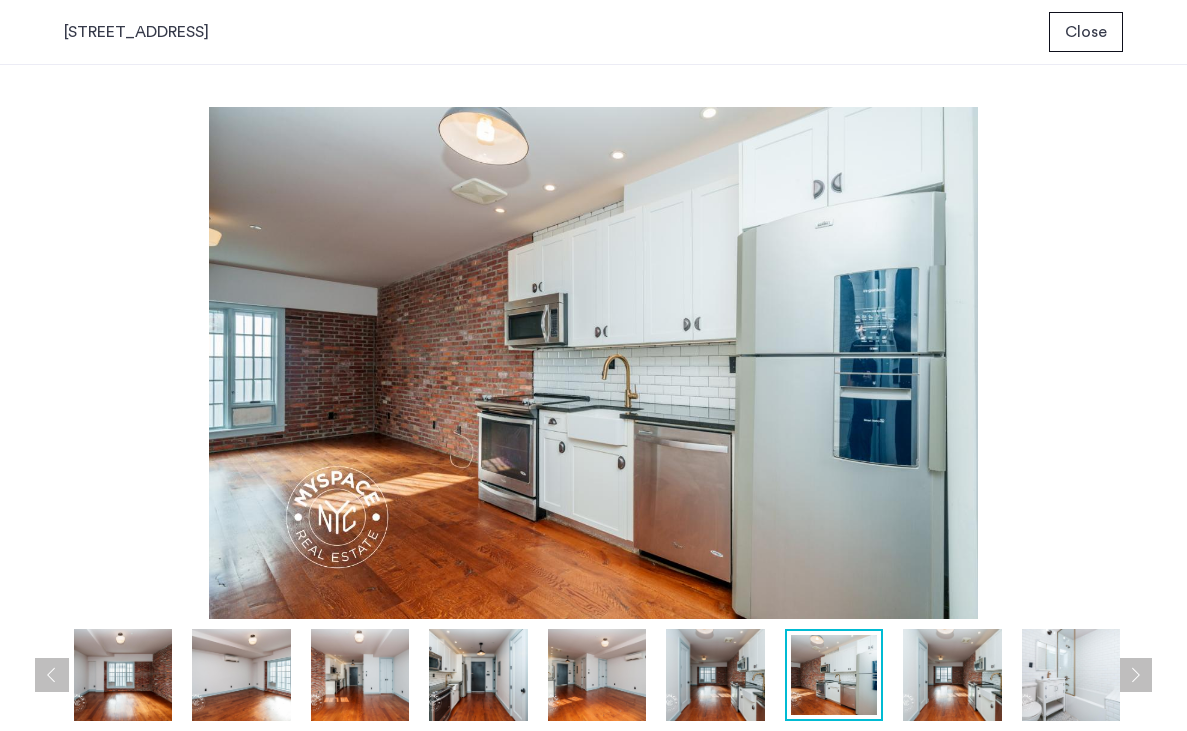 click at bounding box center (952, 675) 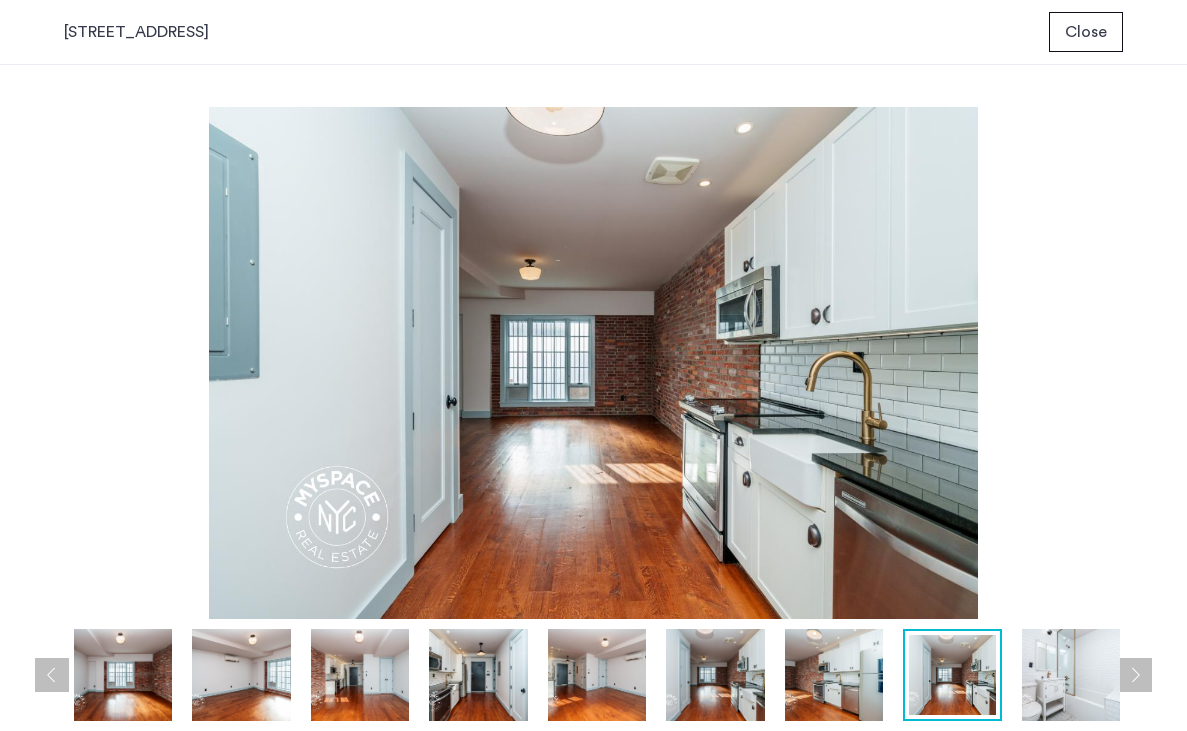 click at bounding box center (1135, 675) 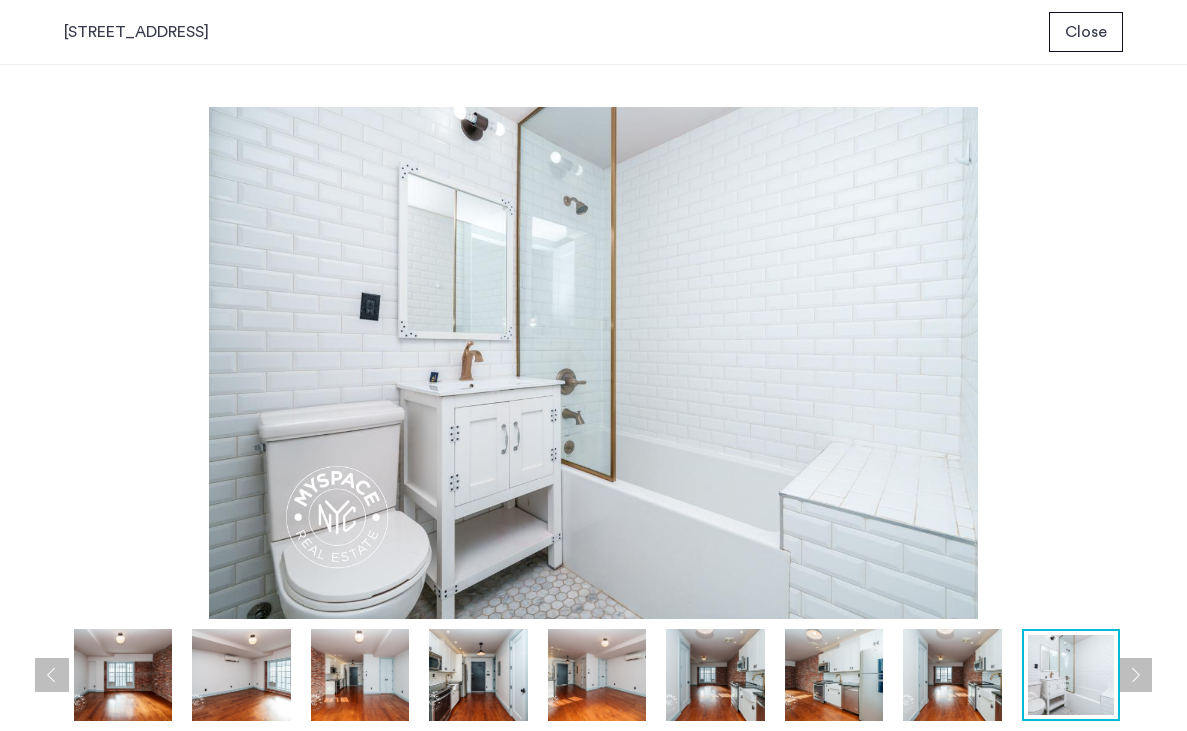 click at bounding box center [1135, 675] 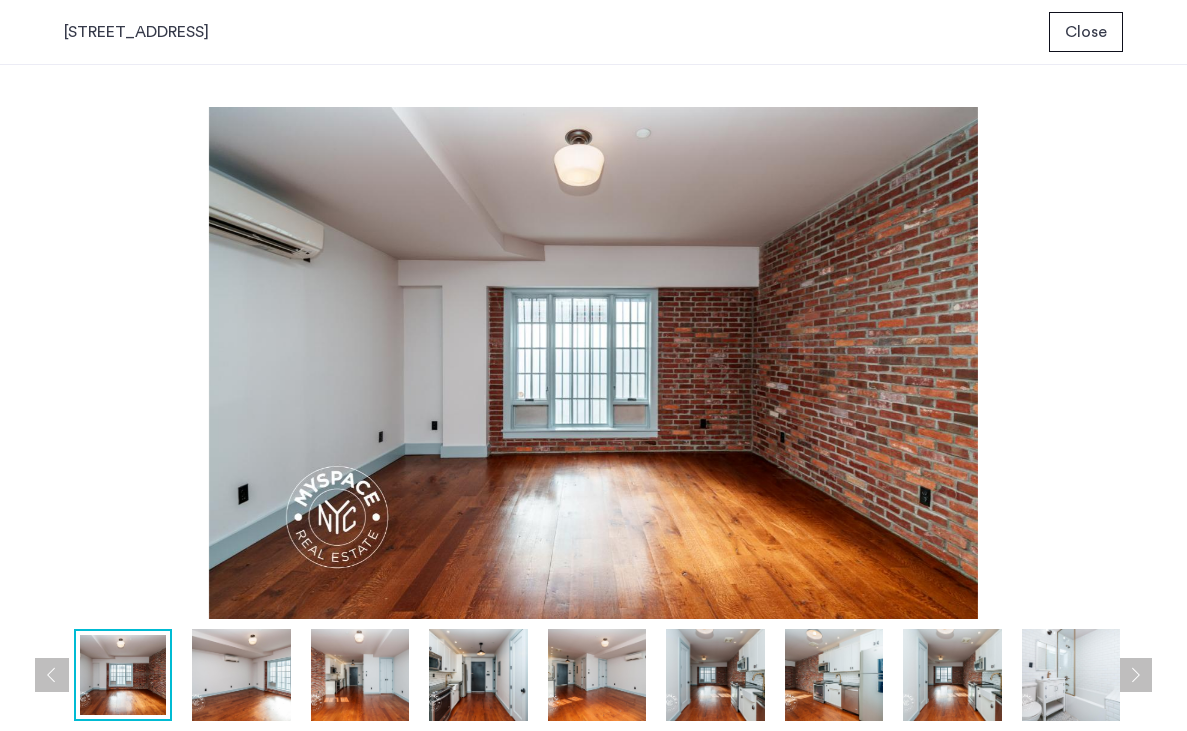 click at bounding box center (593, 363) 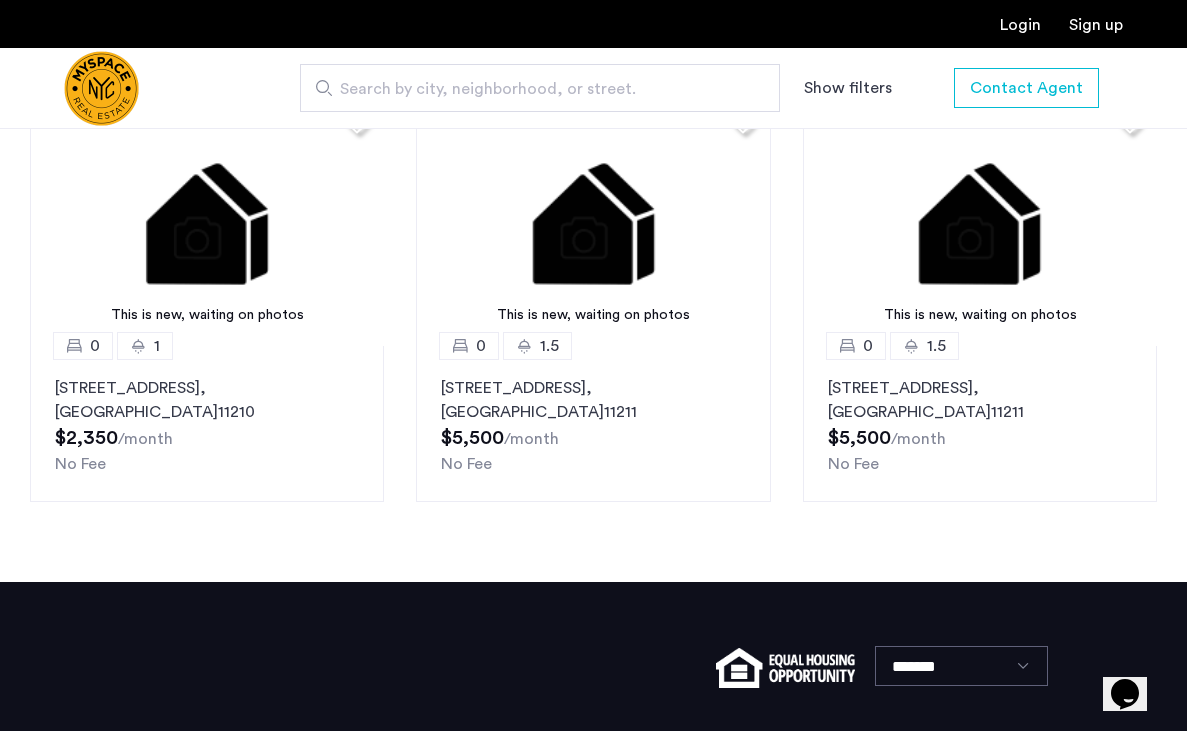 scroll, scrollTop: 2492, scrollLeft: 0, axis: vertical 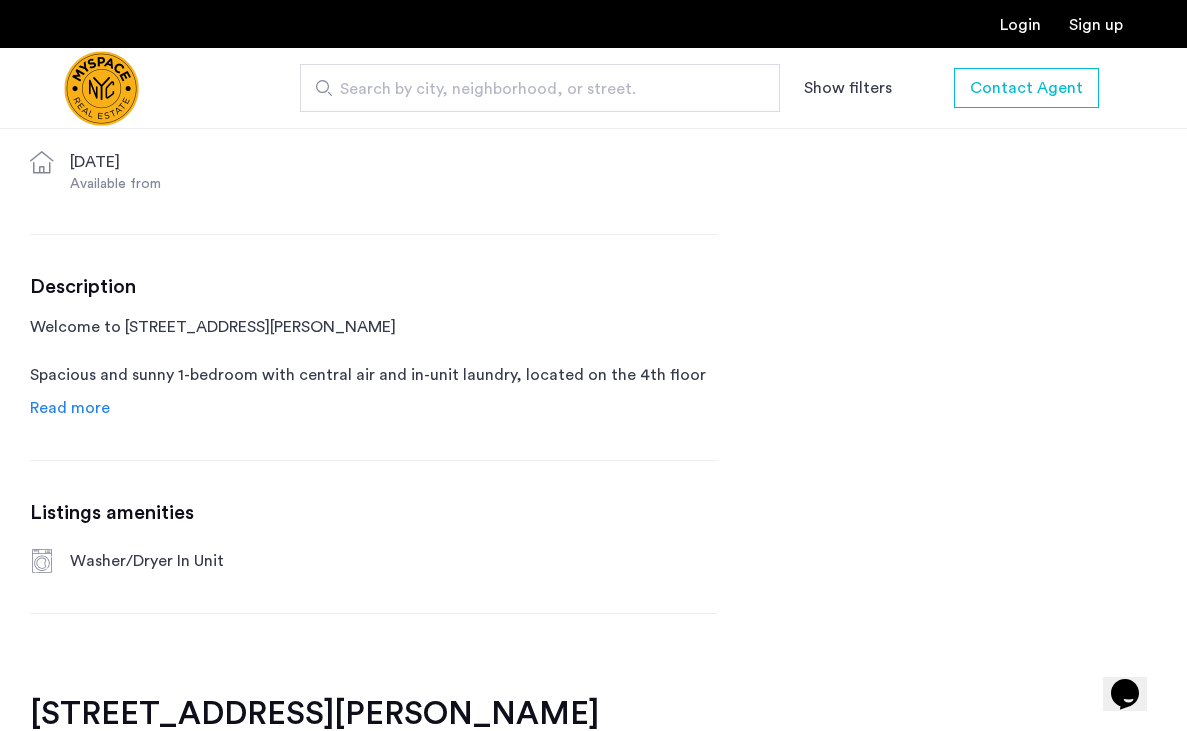 click on "Read more" 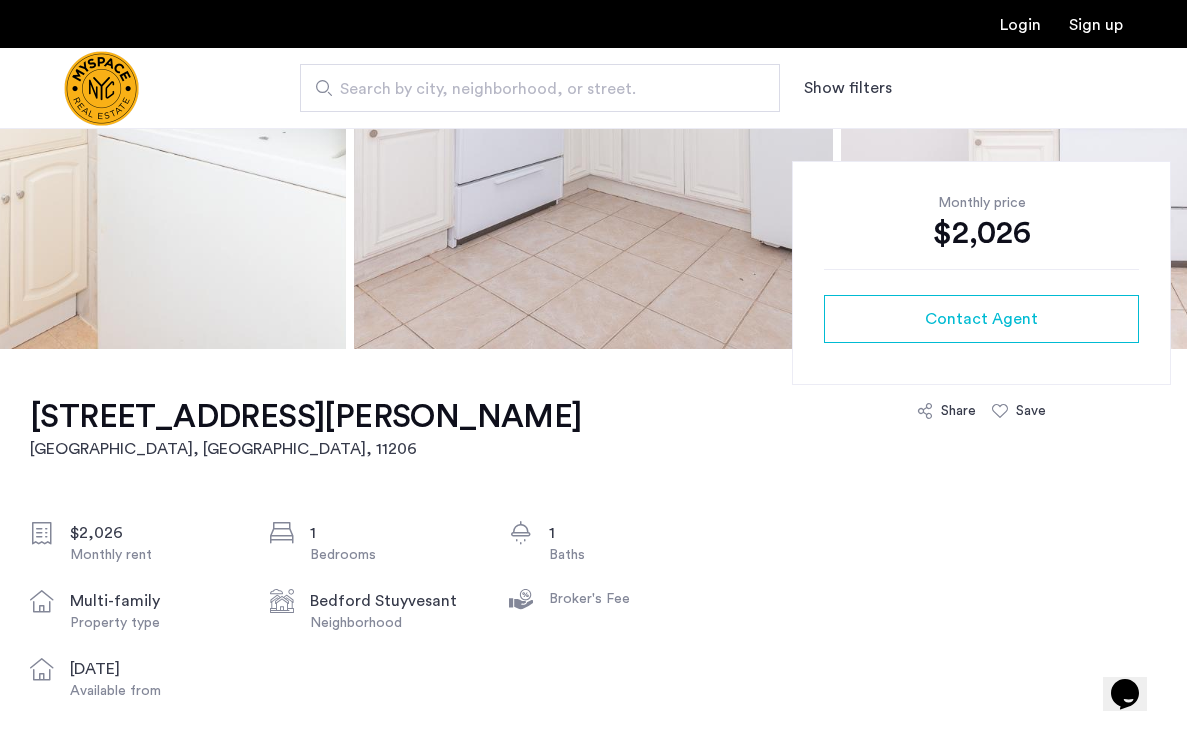 scroll, scrollTop: 380, scrollLeft: 0, axis: vertical 